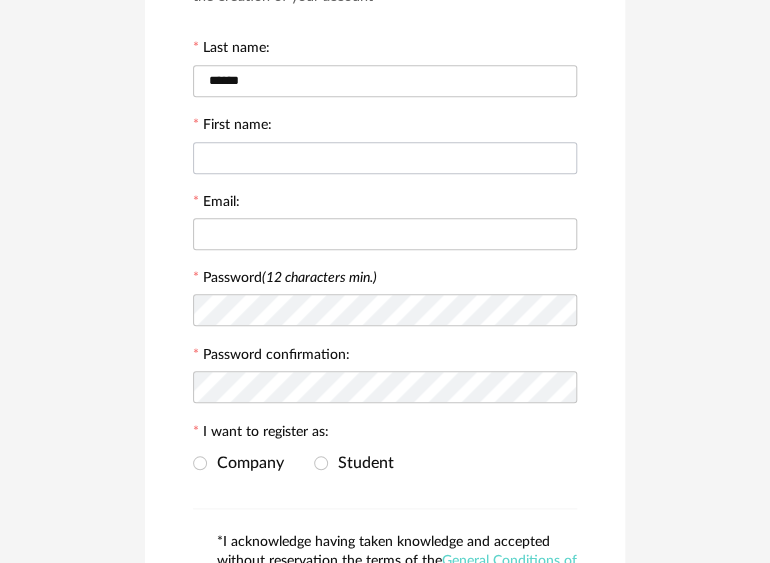 scroll, scrollTop: 200, scrollLeft: 0, axis: vertical 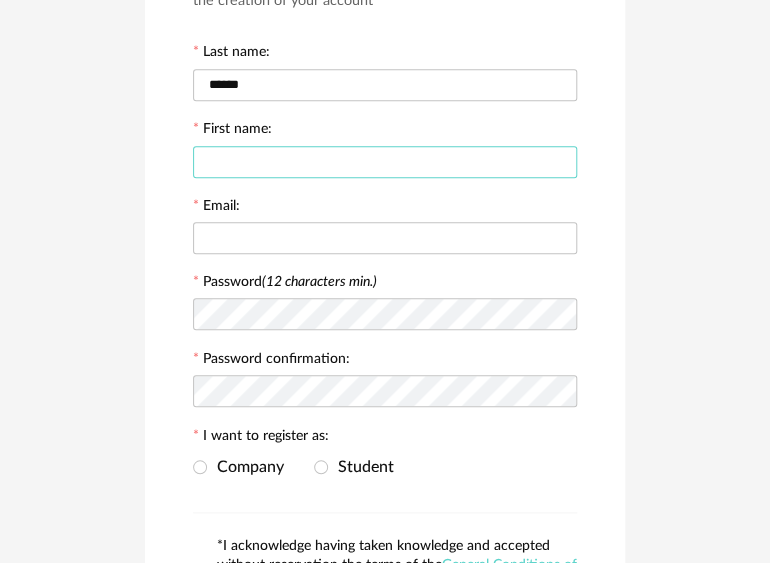 click at bounding box center (385, 162) 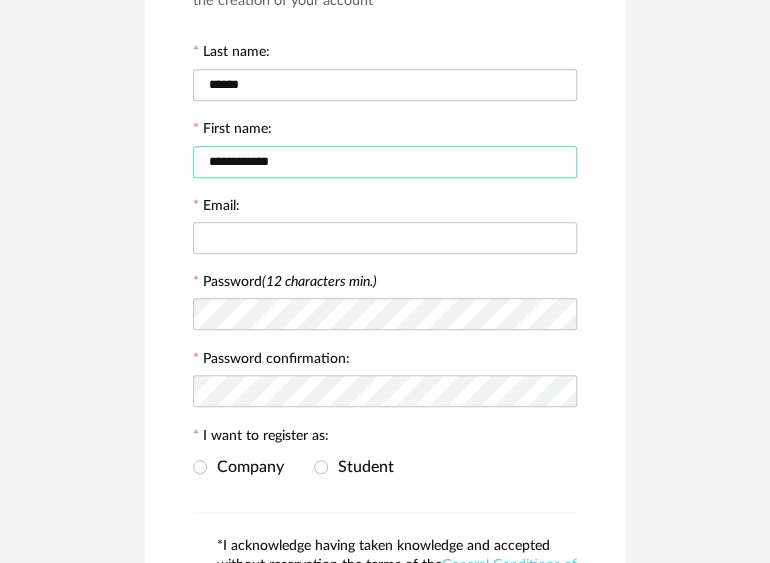 type on "**********" 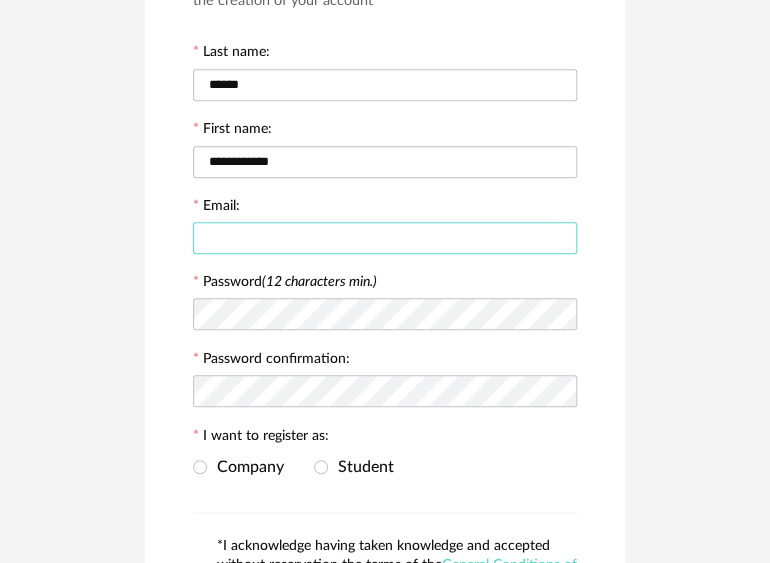 click at bounding box center (385, 238) 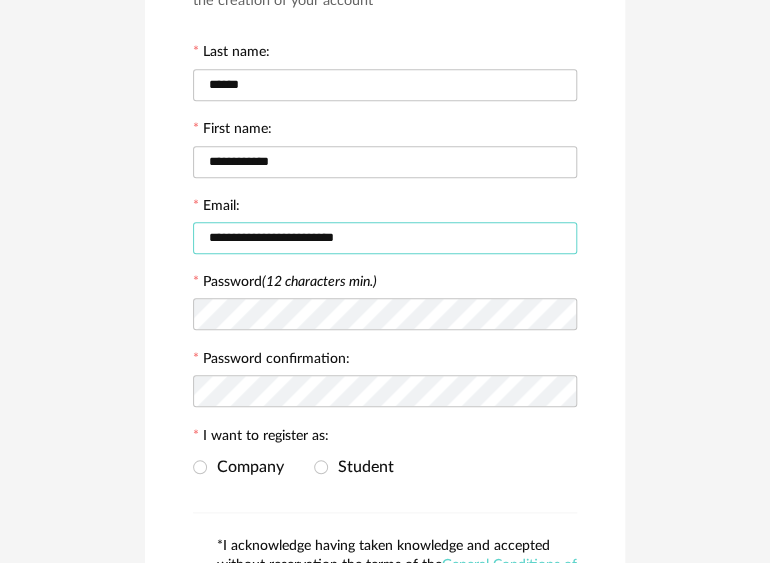 type on "**********" 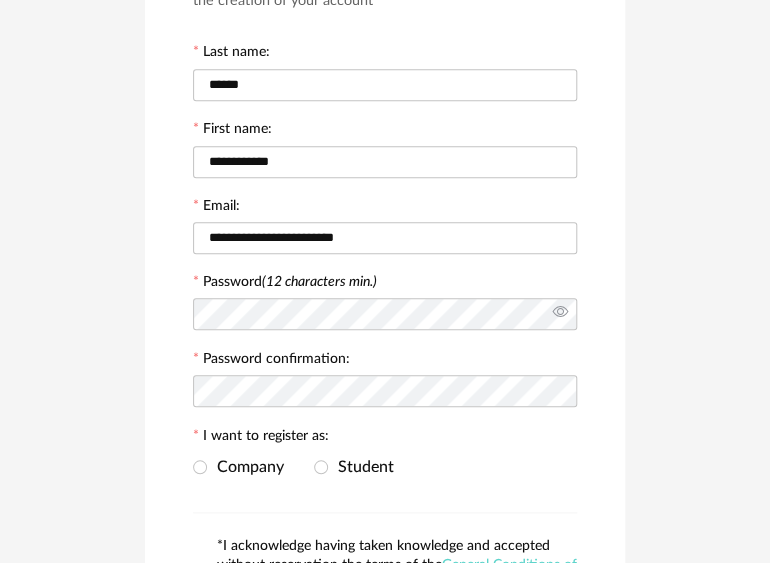 click at bounding box center (559, 314) 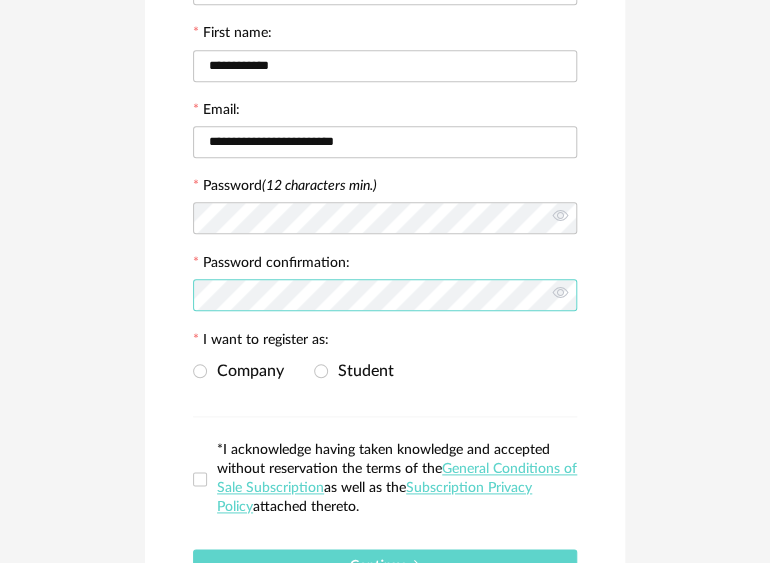 scroll, scrollTop: 300, scrollLeft: 0, axis: vertical 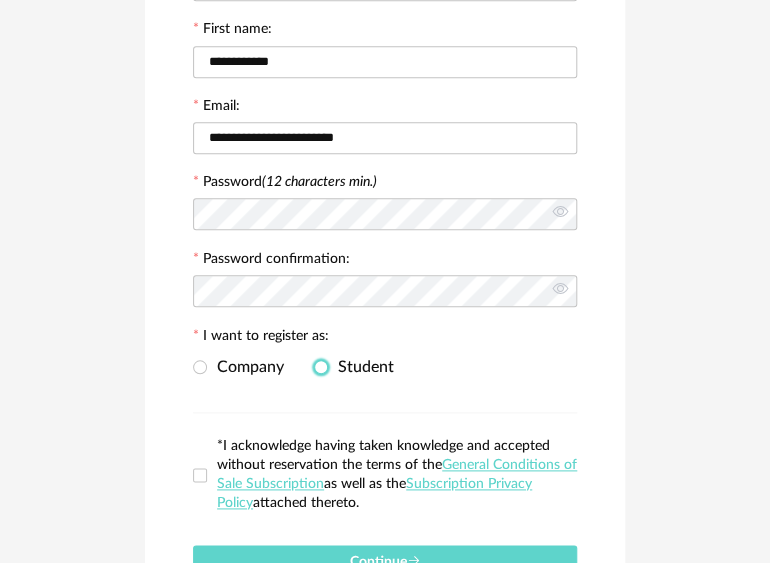 click at bounding box center (321, 367) 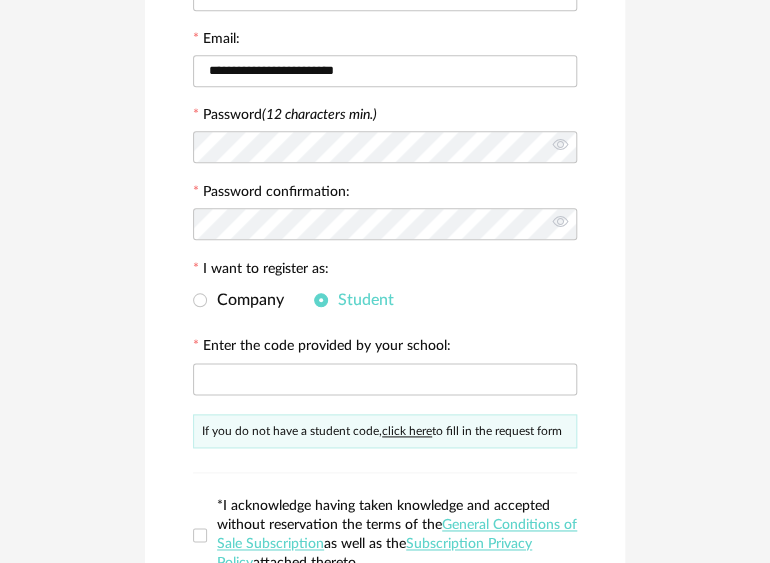 scroll, scrollTop: 400, scrollLeft: 0, axis: vertical 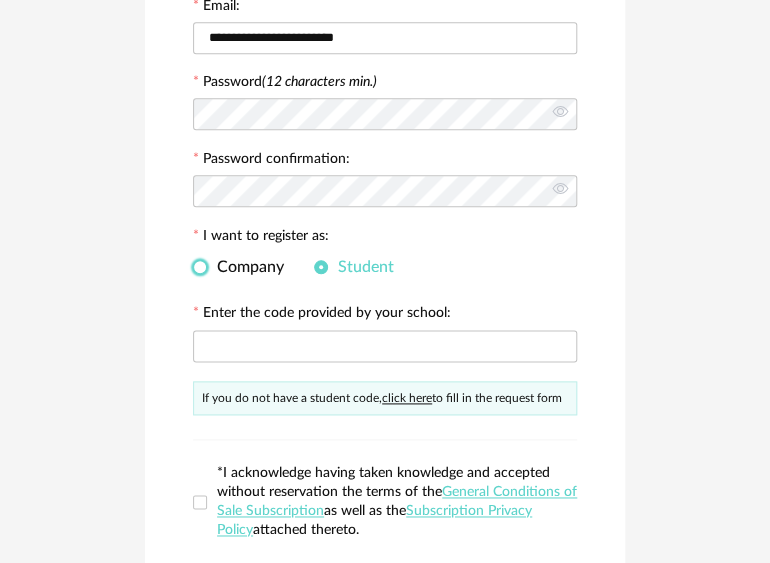 click at bounding box center (200, 267) 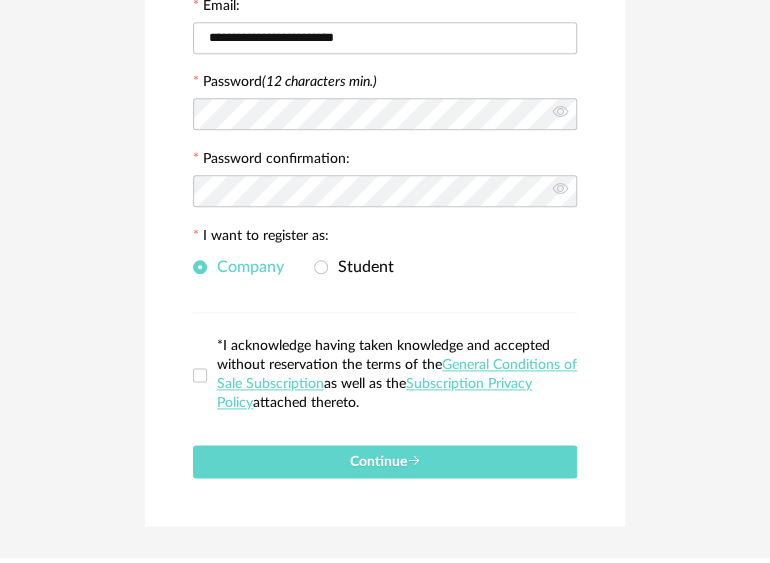 scroll, scrollTop: 435, scrollLeft: 0, axis: vertical 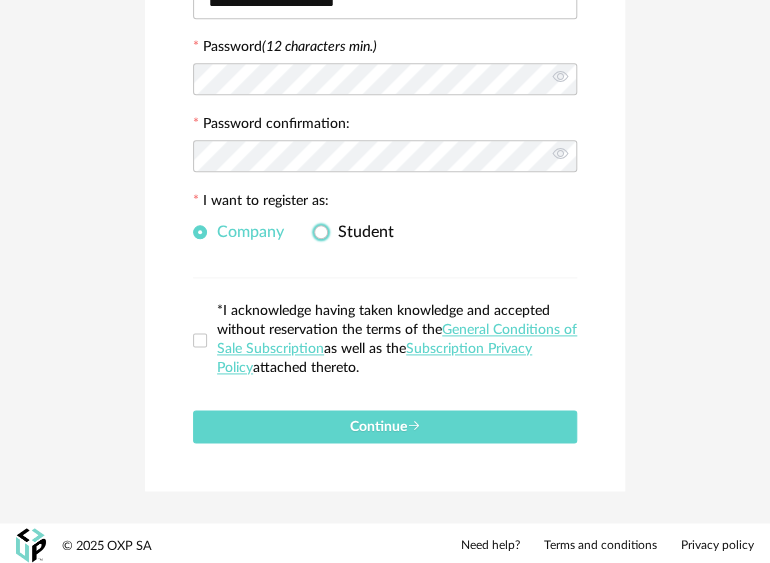 click on "Student" at bounding box center (361, 232) 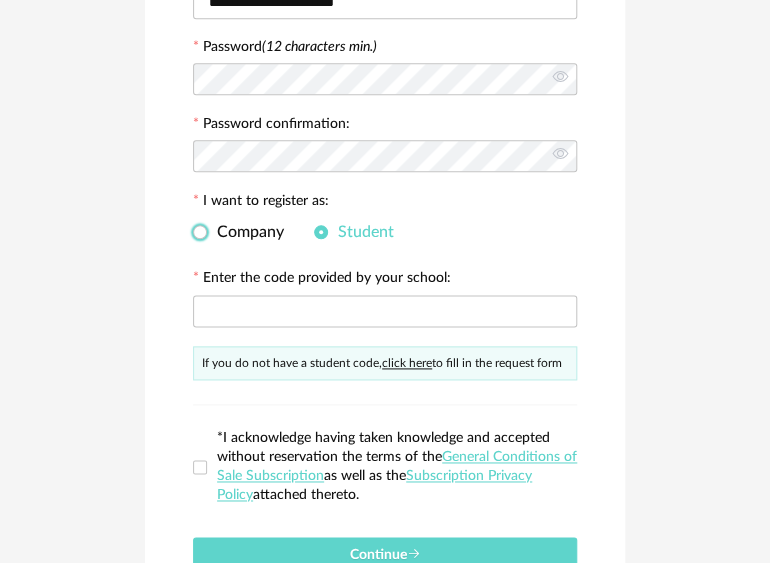click on "Company" at bounding box center [238, 232] 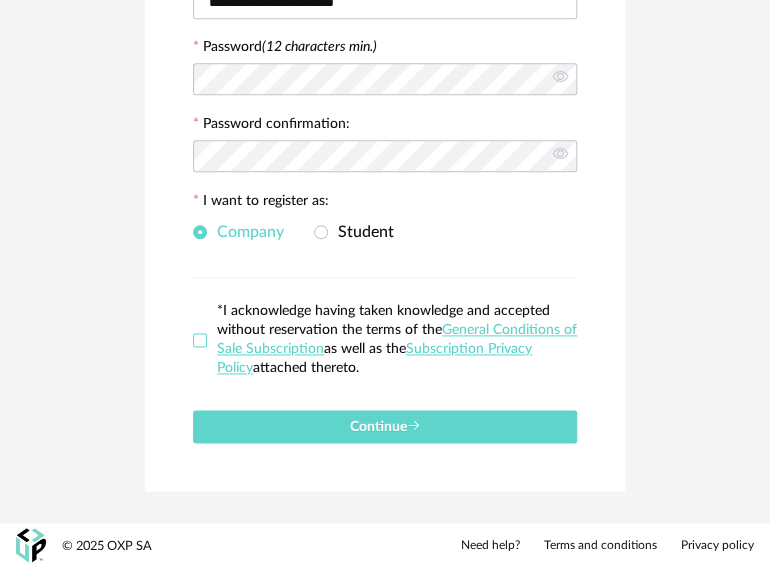 click at bounding box center [200, 340] 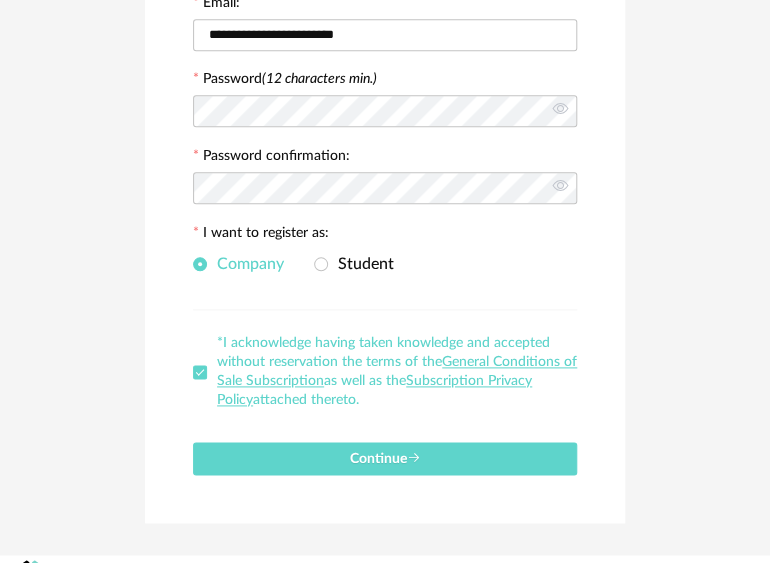 scroll, scrollTop: 435, scrollLeft: 0, axis: vertical 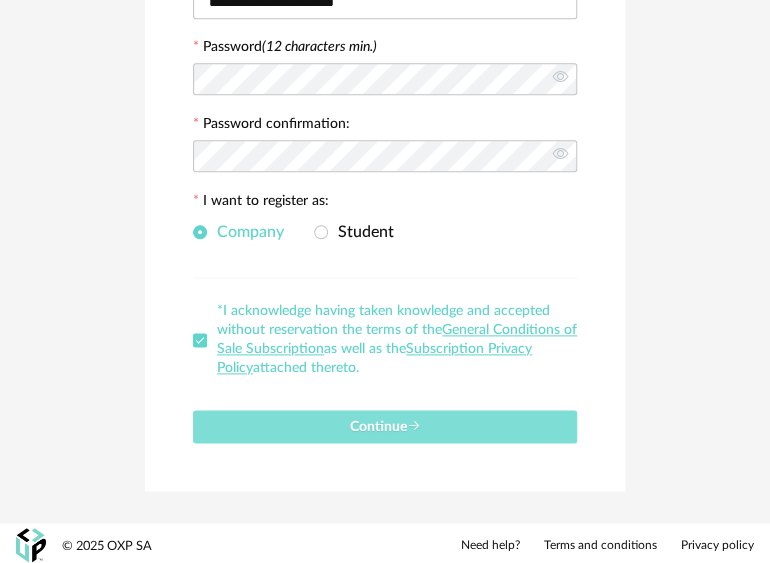 click at bounding box center [414, 426] 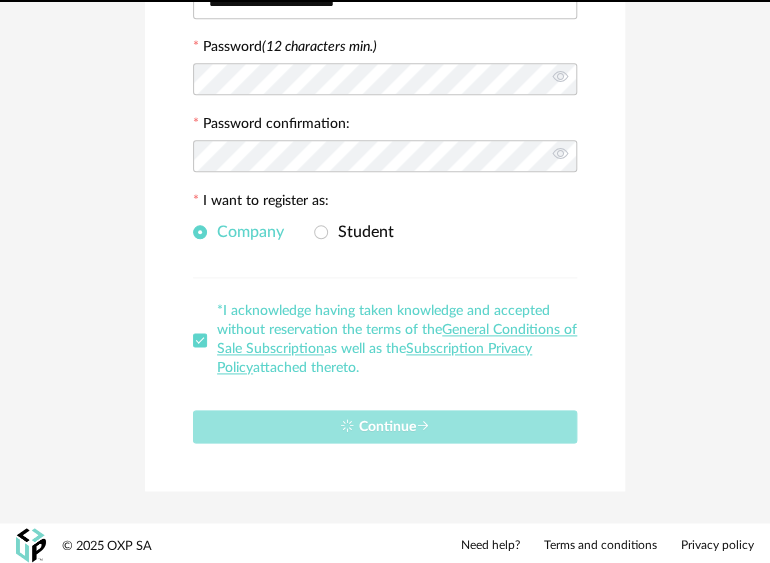 scroll, scrollTop: 0, scrollLeft: 0, axis: both 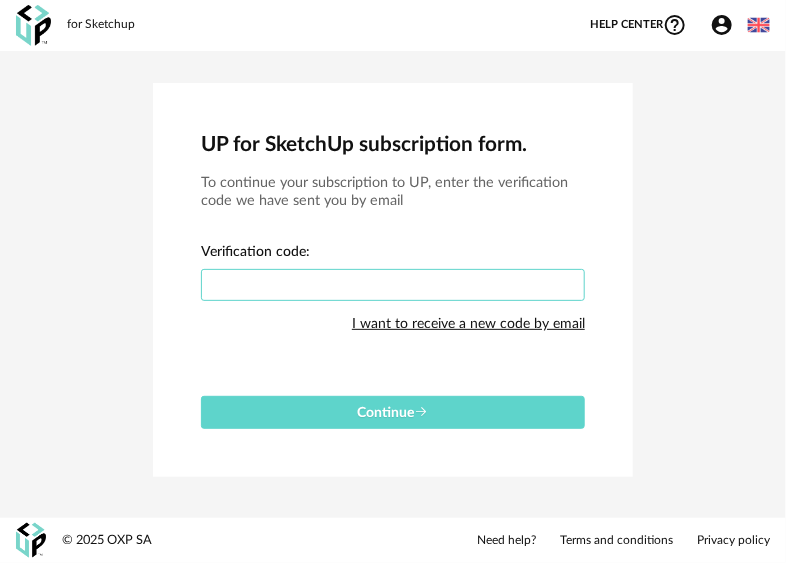 click at bounding box center [393, 285] 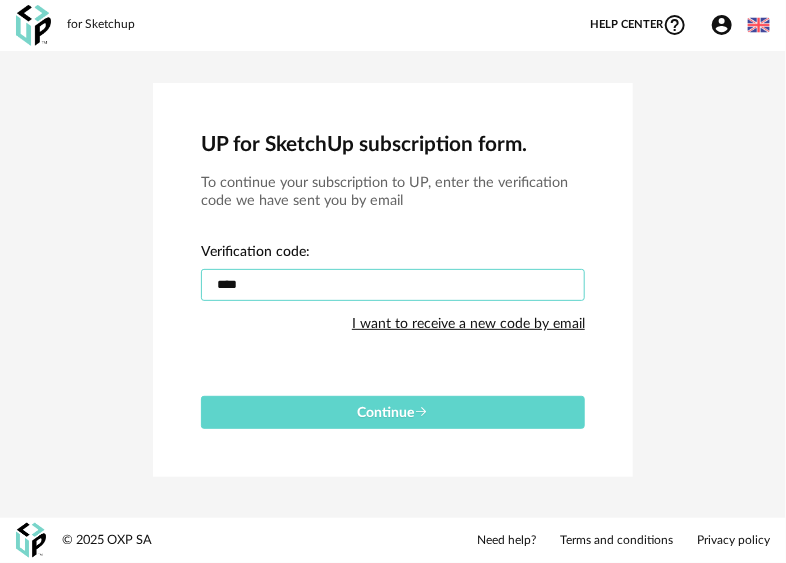 type on "****" 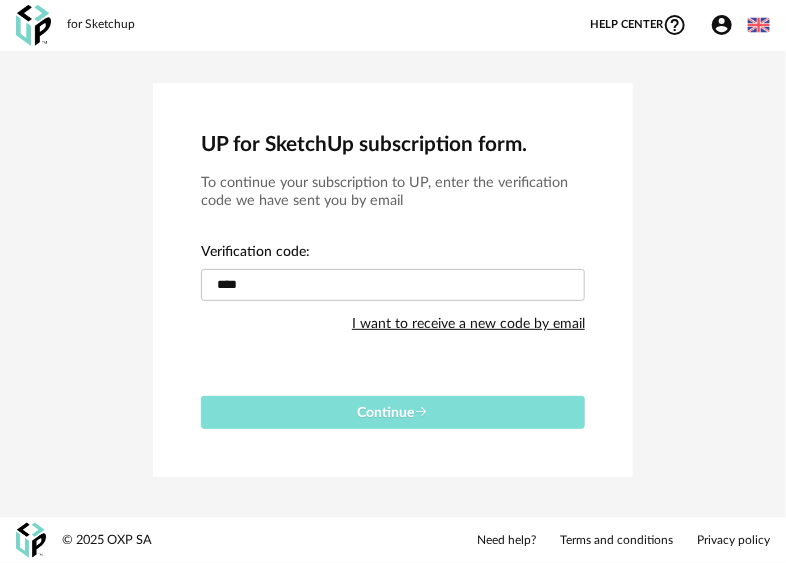 click on "Continue" at bounding box center (393, 412) 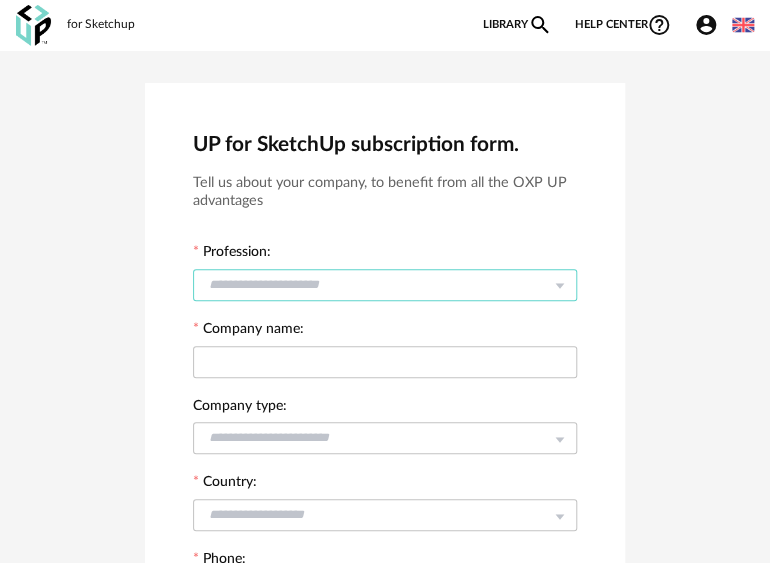 click at bounding box center (385, 285) 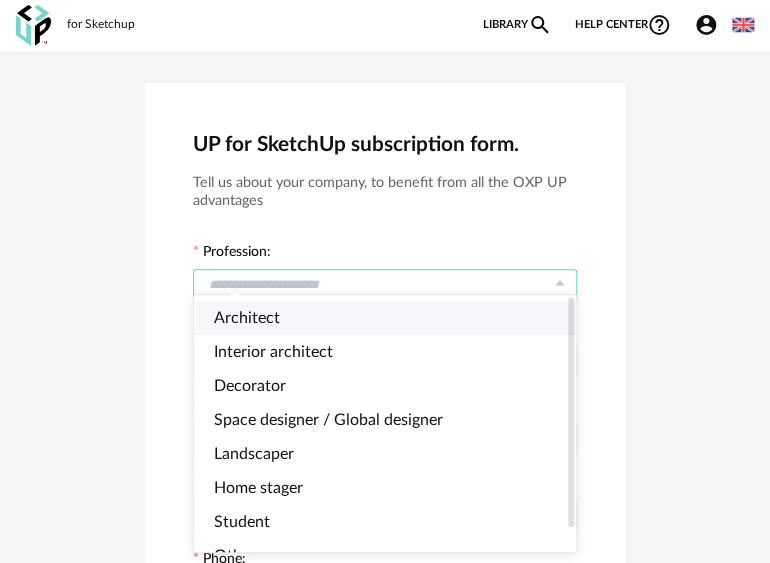 click on "Architect" at bounding box center [393, 318] 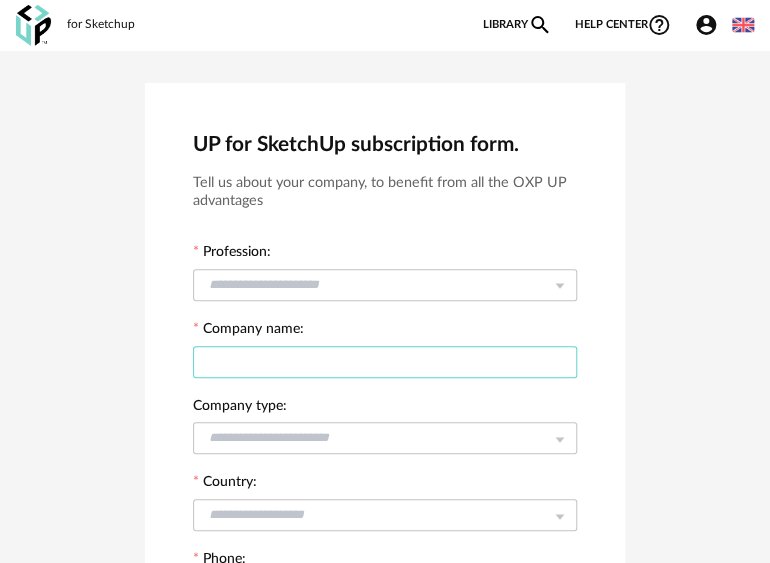 click at bounding box center [385, 362] 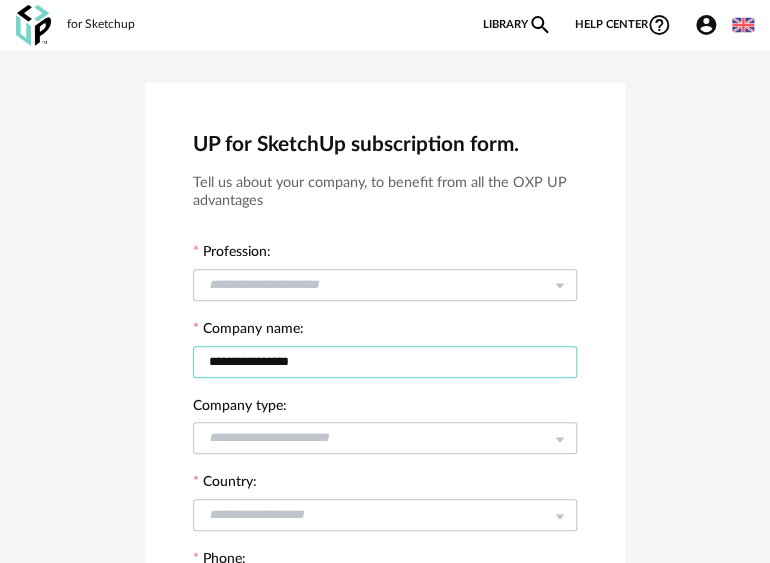 type on "**********" 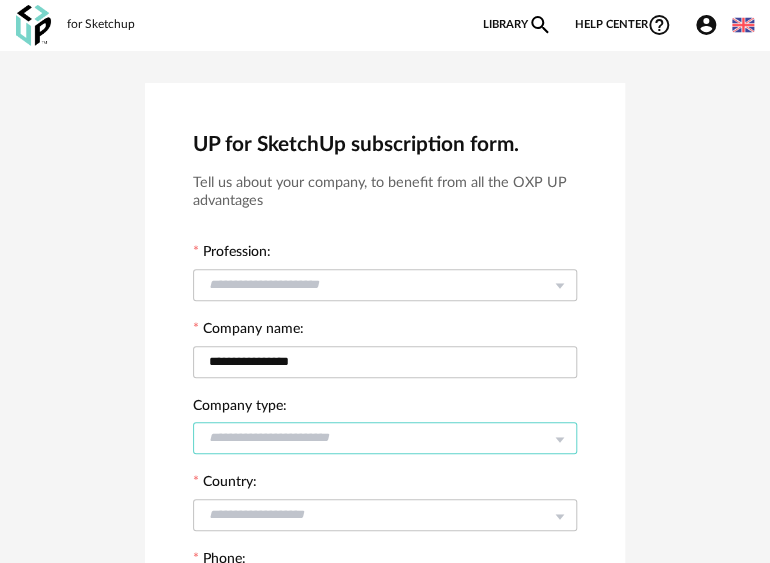 click at bounding box center [385, 438] 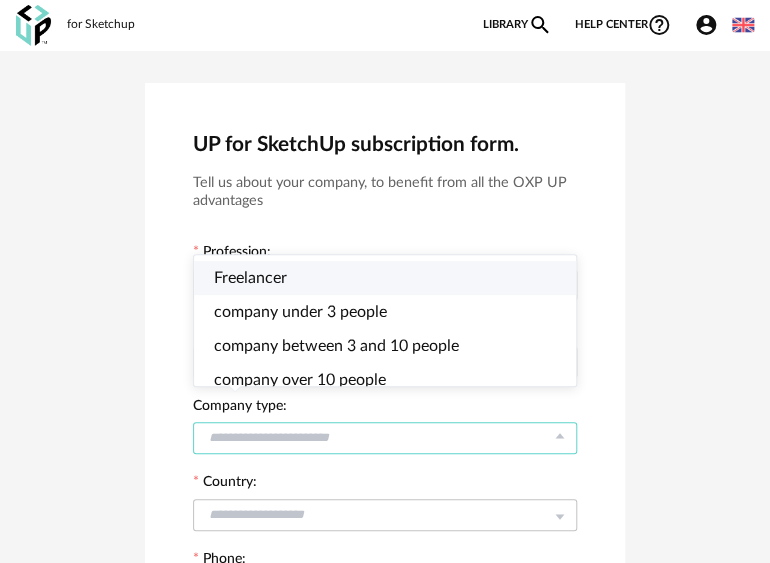 click on "Freelancer" at bounding box center [393, 278] 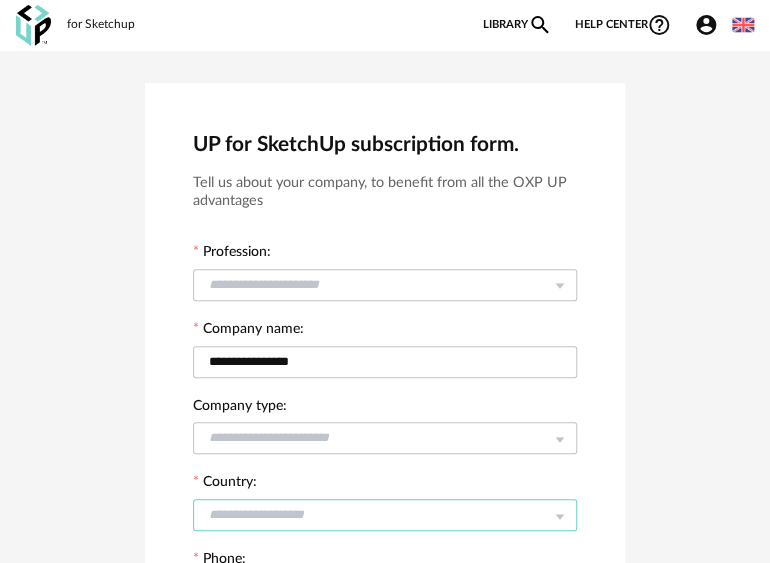 click at bounding box center (385, 515) 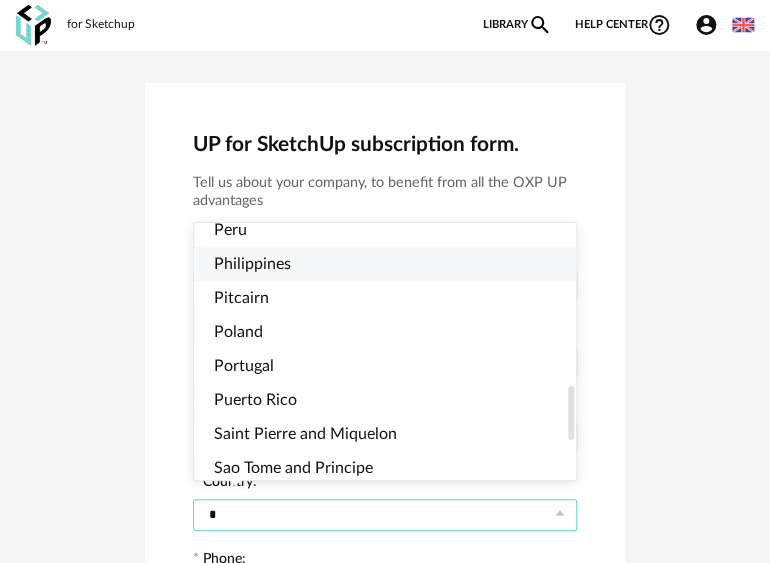 type on "*" 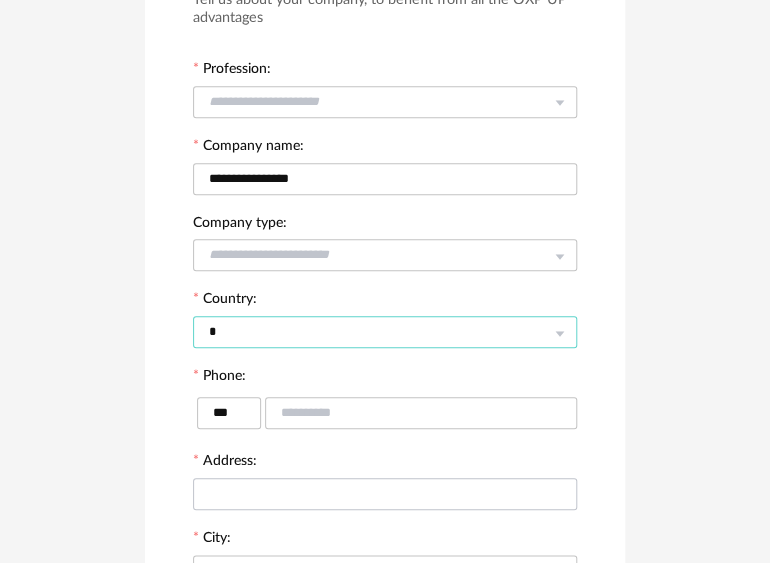 scroll, scrollTop: 300, scrollLeft: 0, axis: vertical 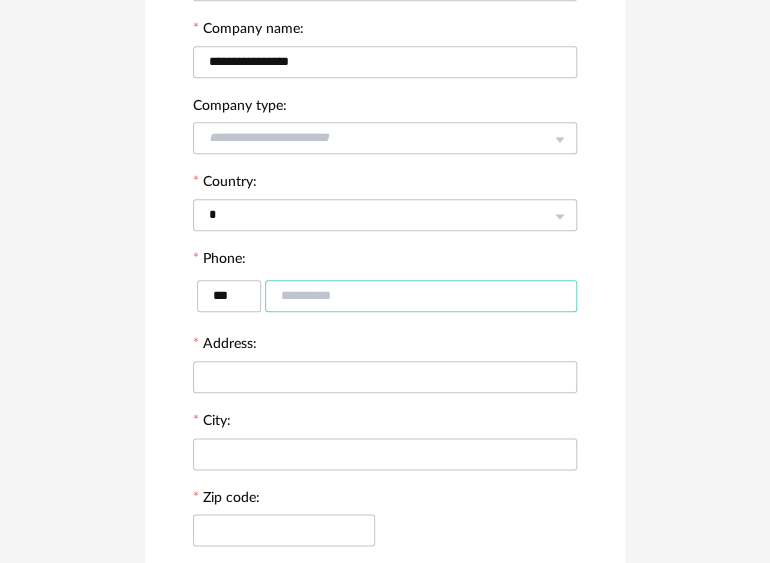 click at bounding box center (421, 296) 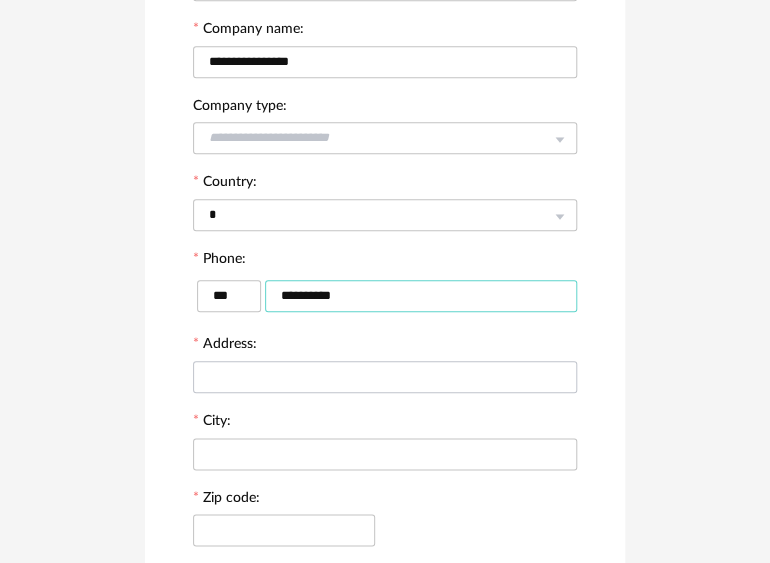 type on "**********" 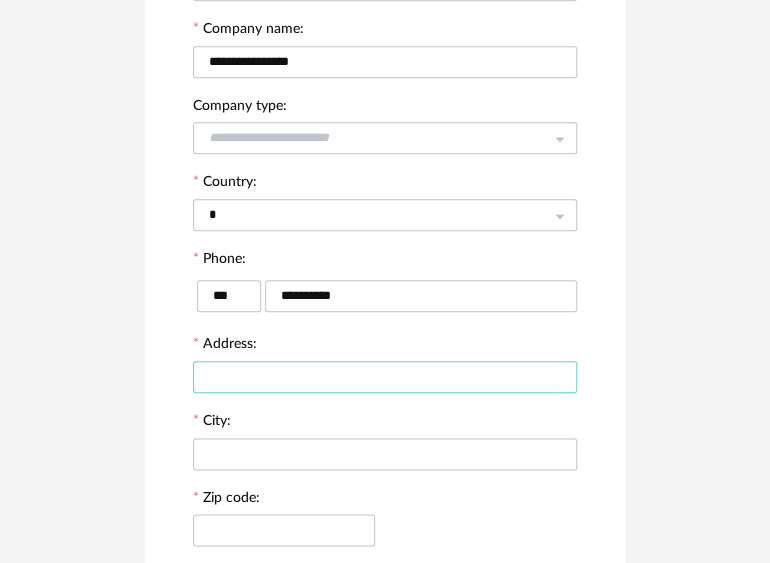 drag, startPoint x: 336, startPoint y: 360, endPoint x: 318, endPoint y: 367, distance: 19.313208 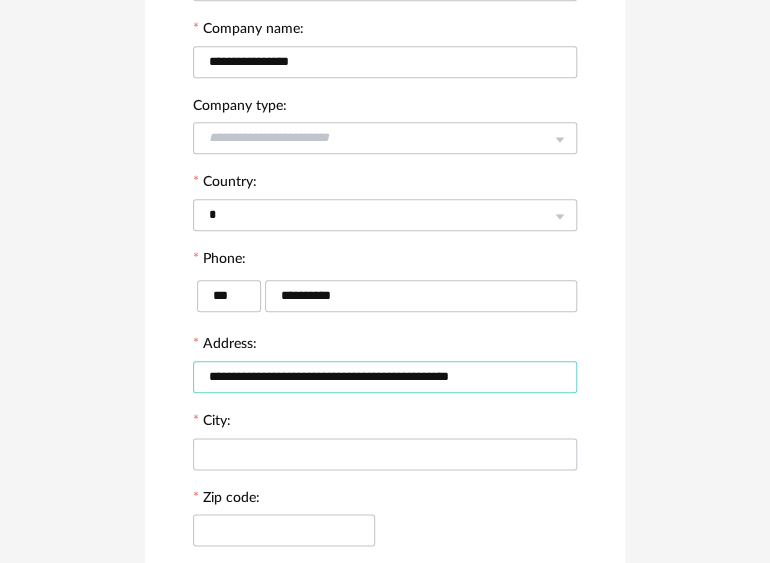 type on "**********" 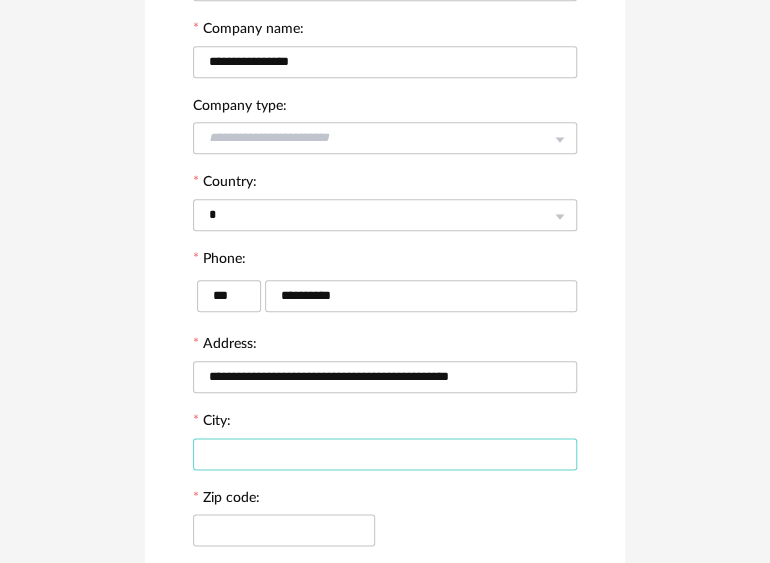 click at bounding box center [385, 454] 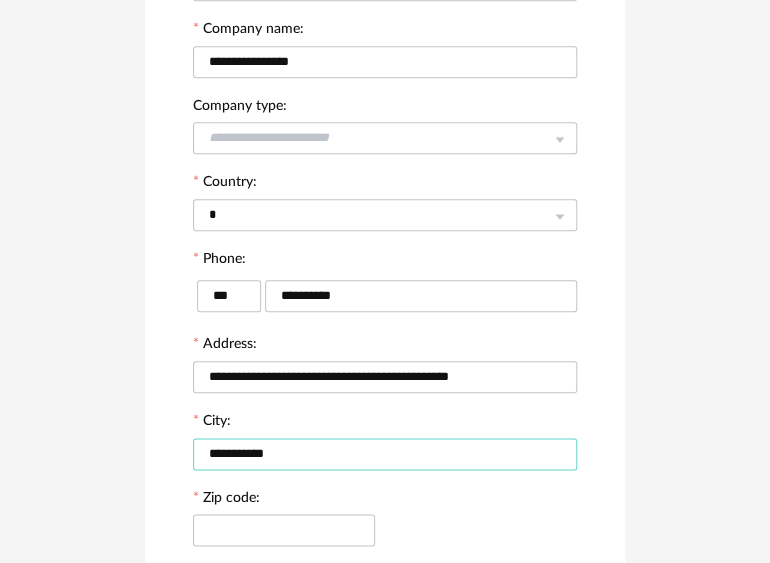 type on "**********" 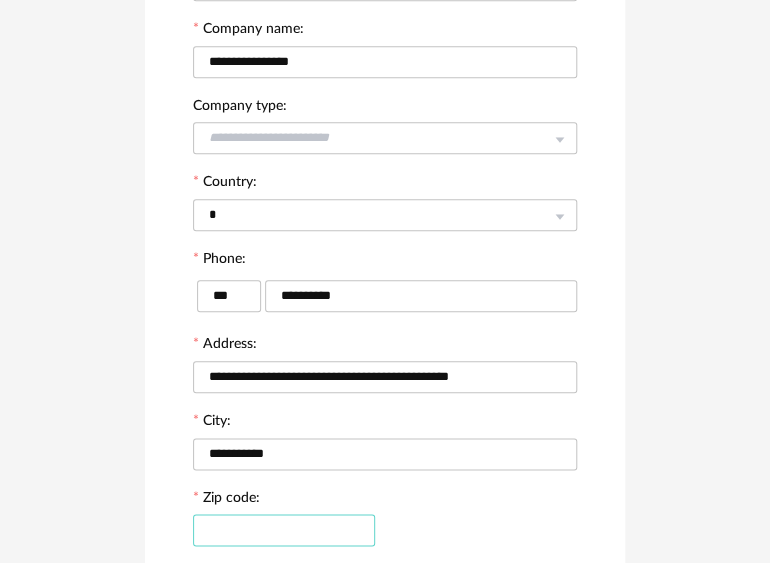 click at bounding box center [284, 530] 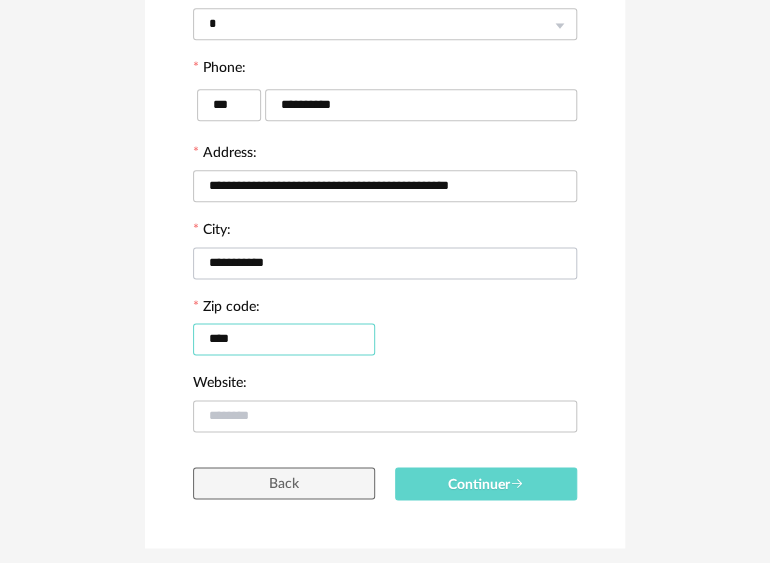 scroll, scrollTop: 500, scrollLeft: 0, axis: vertical 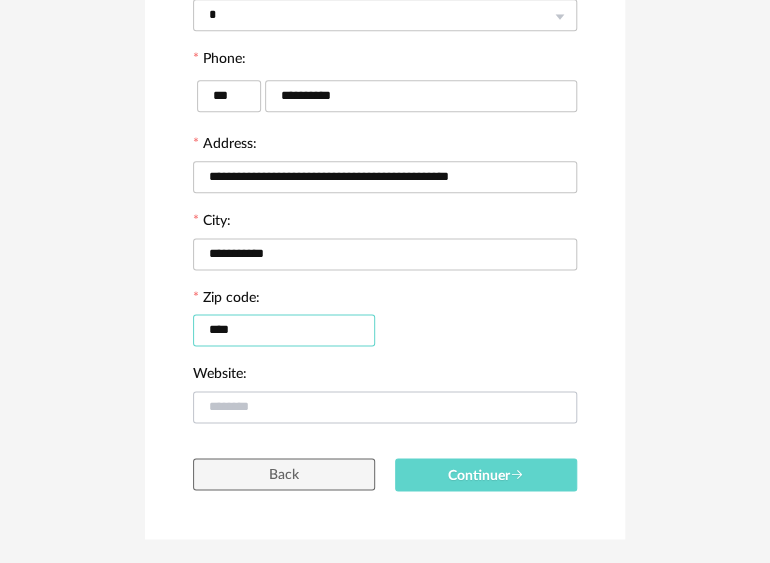 type on "****" 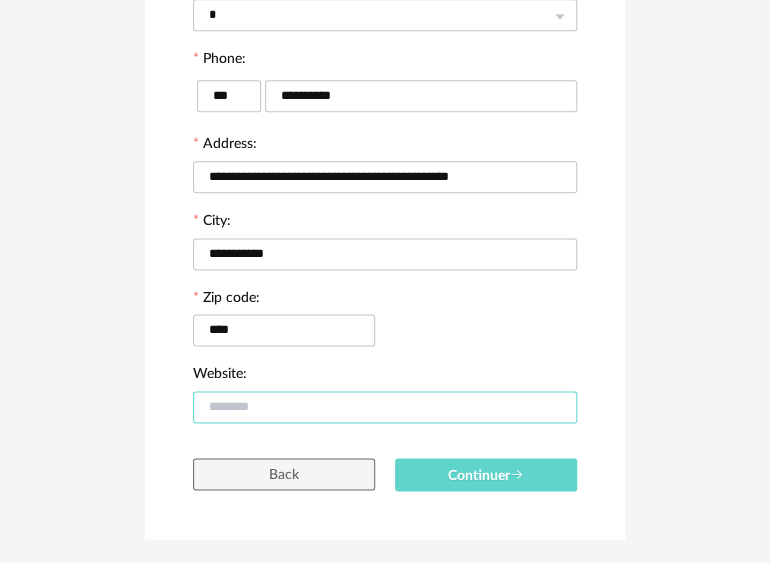 click at bounding box center (385, 407) 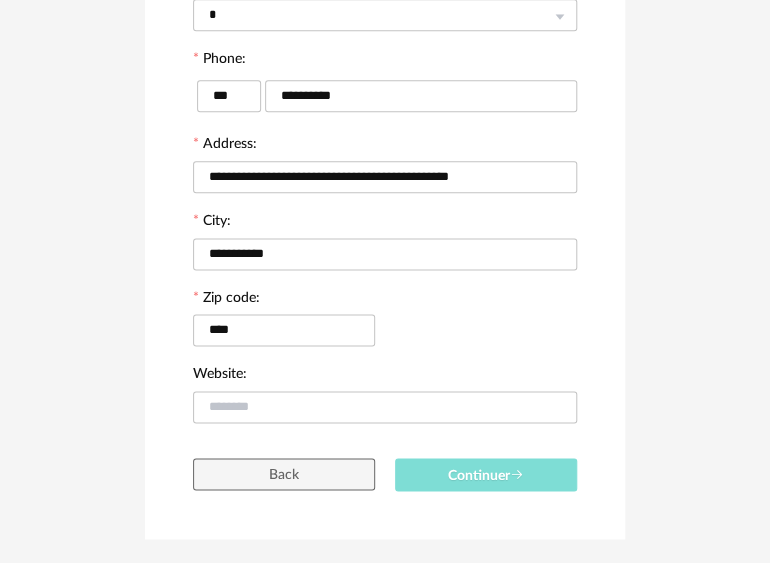 click on "Continuer" at bounding box center [486, 475] 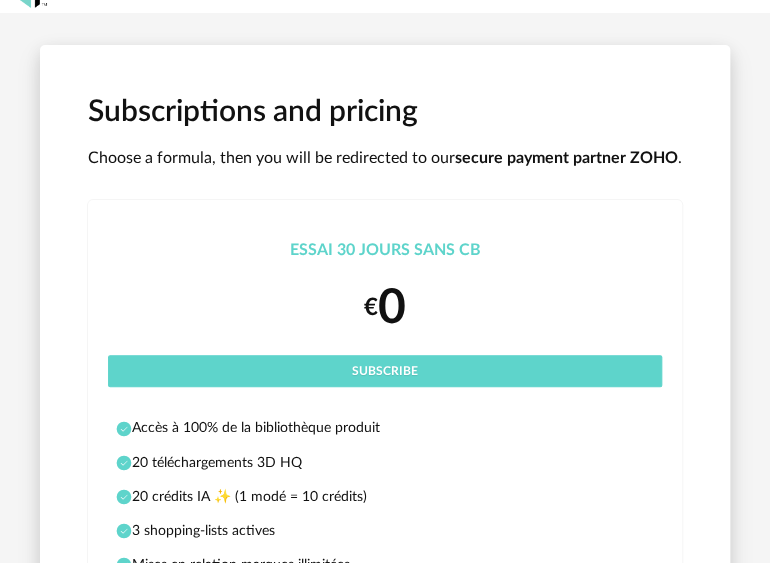 scroll, scrollTop: 0, scrollLeft: 0, axis: both 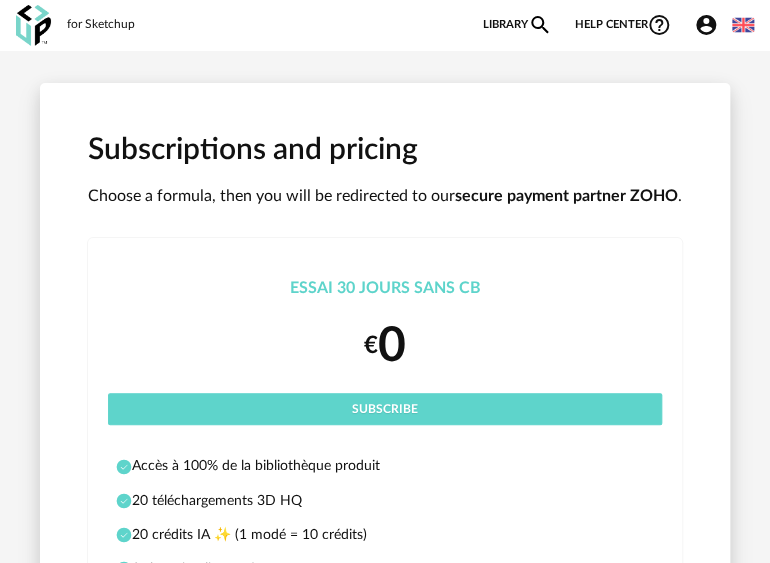 click at bounding box center [743, 25] 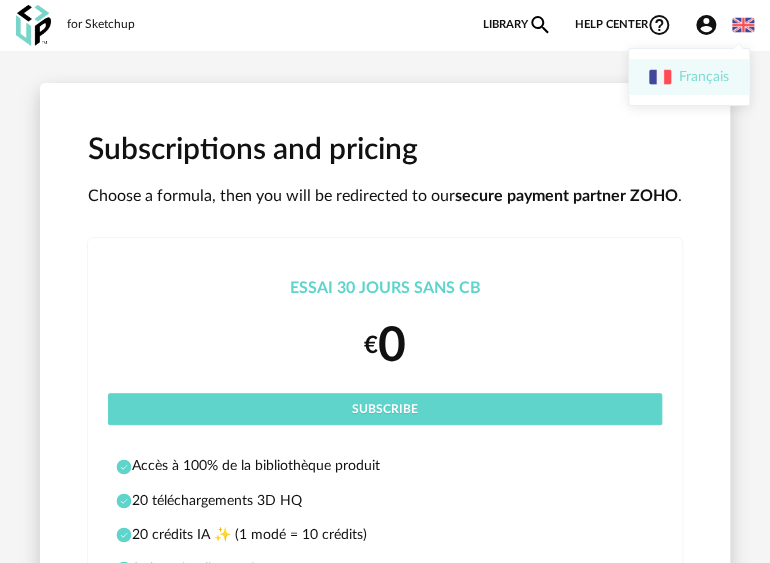 click on "Français" at bounding box center [689, 77] 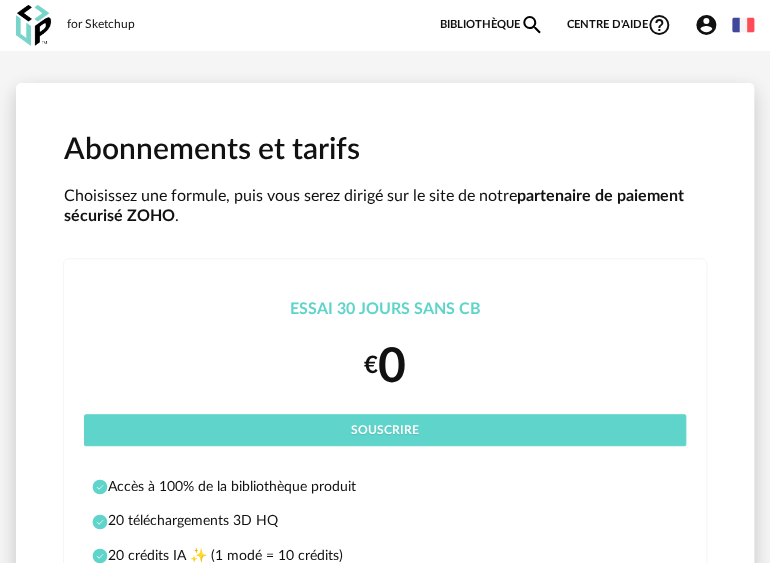 click at bounding box center [743, 25] 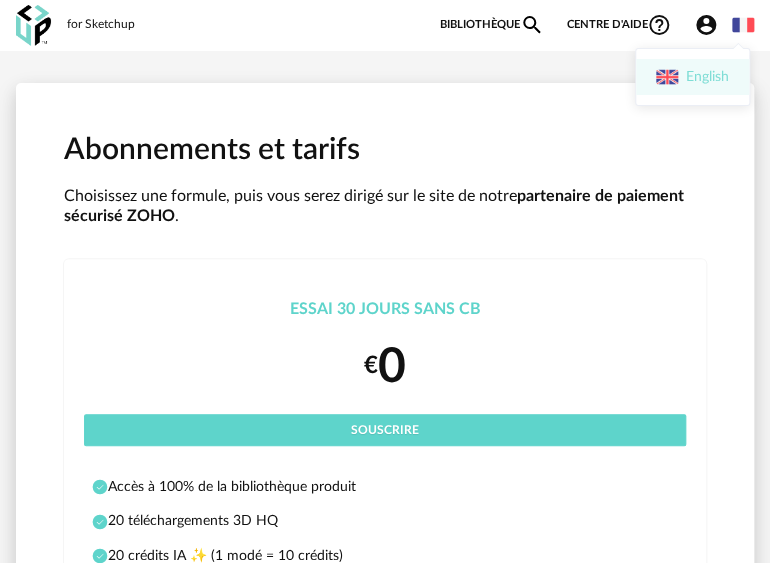 click on "English" at bounding box center (692, 77) 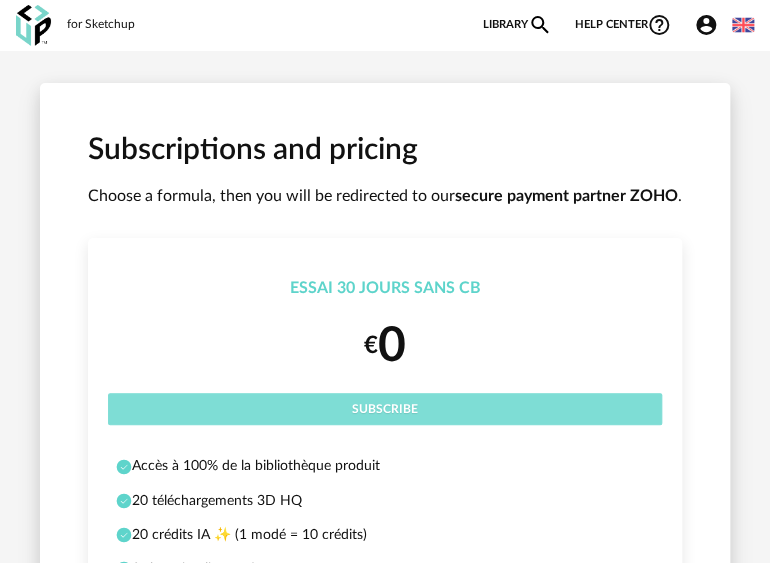 click on "Subscribe" at bounding box center [385, 409] 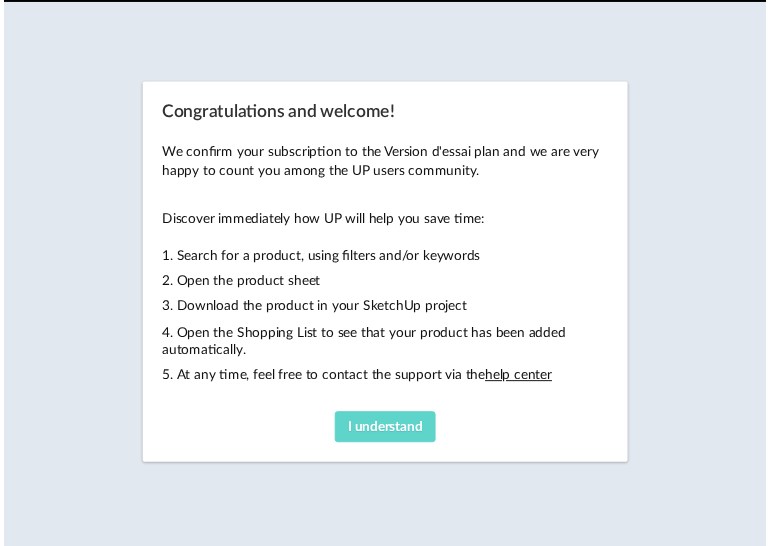 scroll, scrollTop: 0, scrollLeft: 0, axis: both 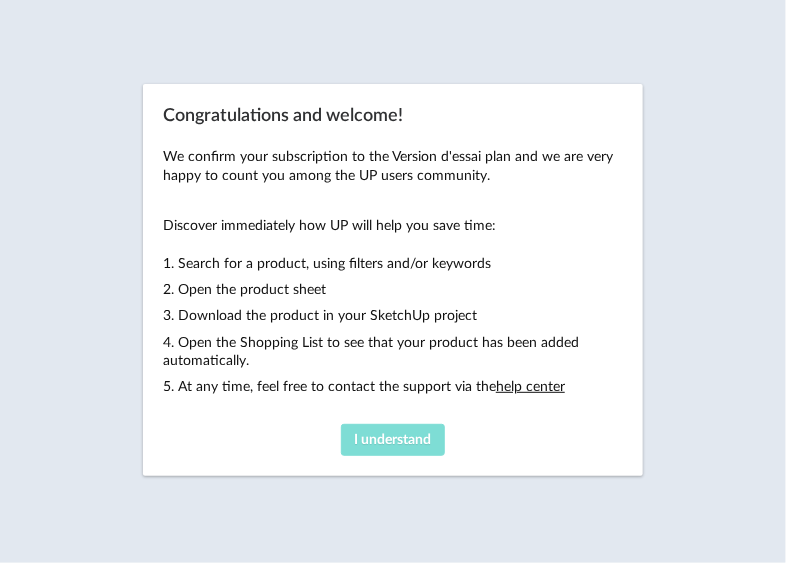click on "I understand" at bounding box center [393, 440] 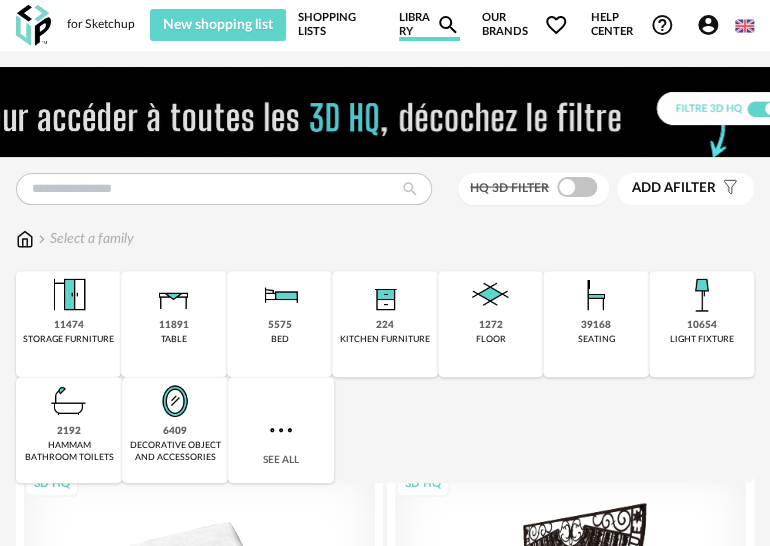 click at bounding box center [745, 26] 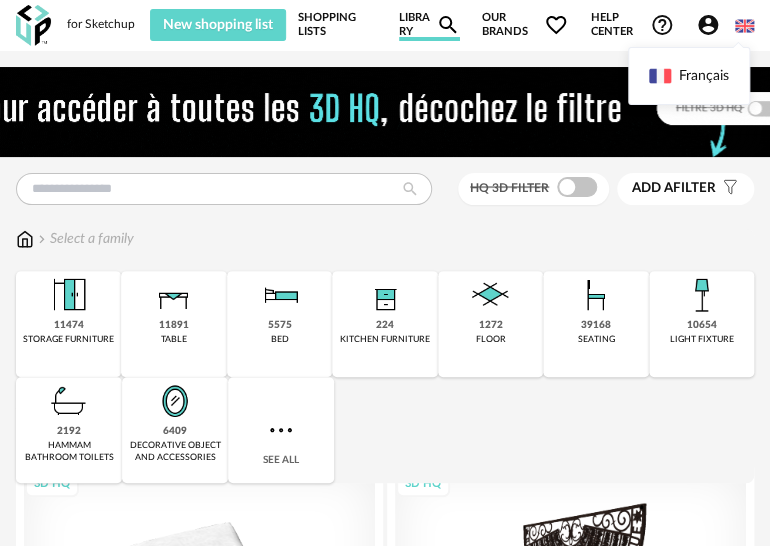click at bounding box center (745, 26) 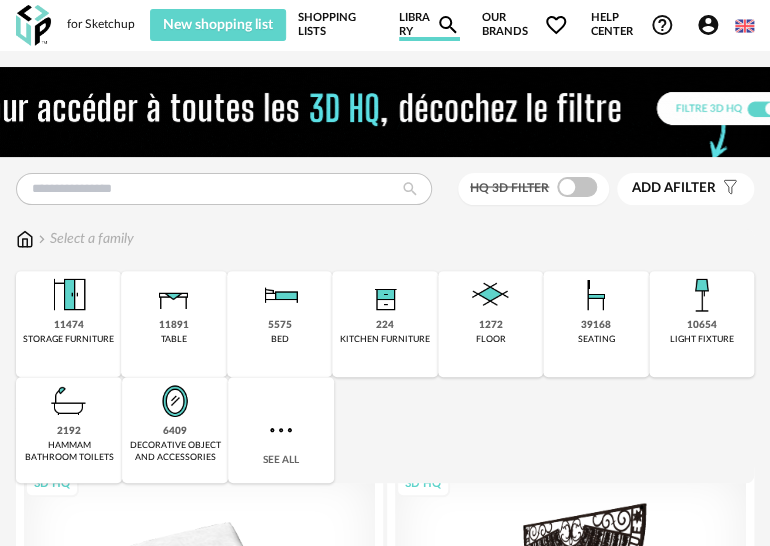 drag, startPoint x: 741, startPoint y: 21, endPoint x: 732, endPoint y: 30, distance: 12.727922 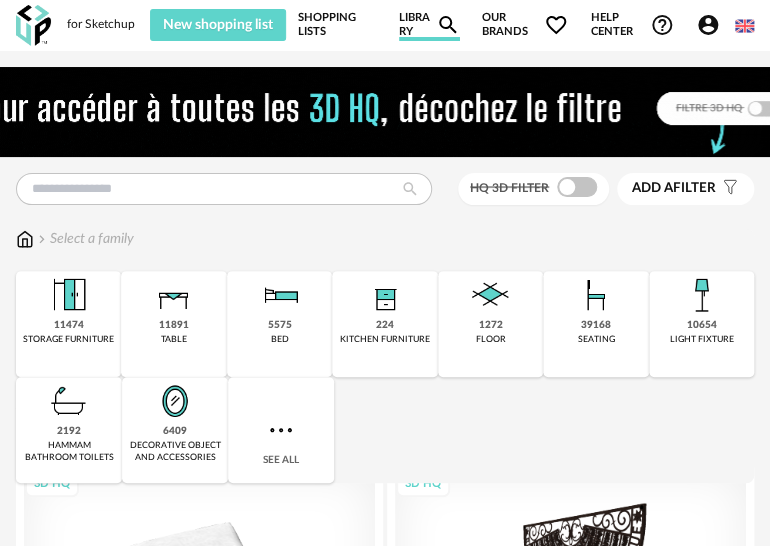 click on "Account Circle icon   Account   Connected as   Alyssa Karla Pineda   Edit my profile   My personal library   My AI 3D Creation icon   Platform updates       Logout" at bounding box center (709, 25) 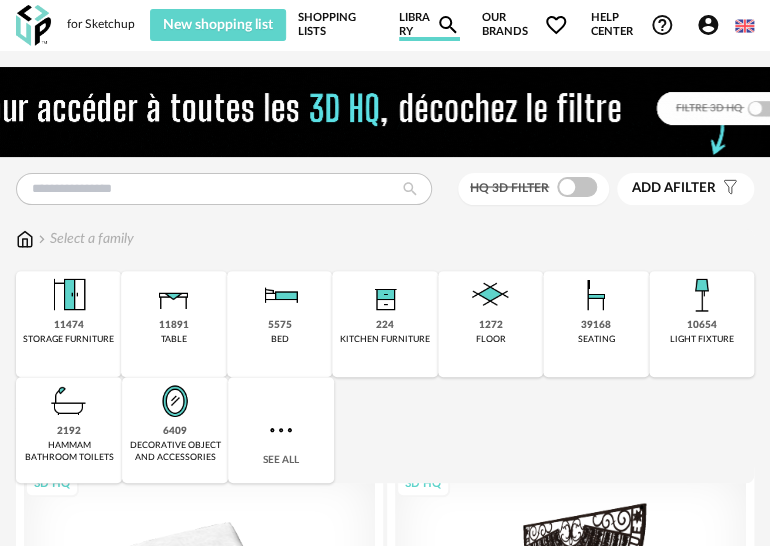 click at bounding box center [745, 26] 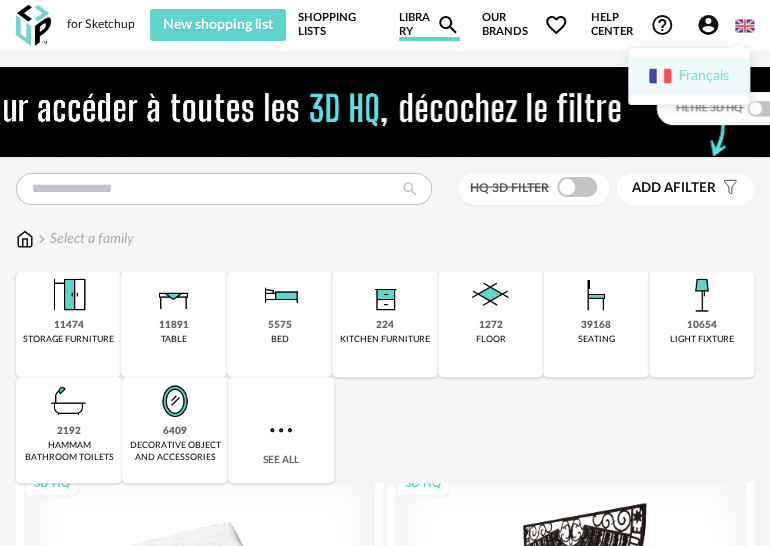 click on "Français" at bounding box center [689, 76] 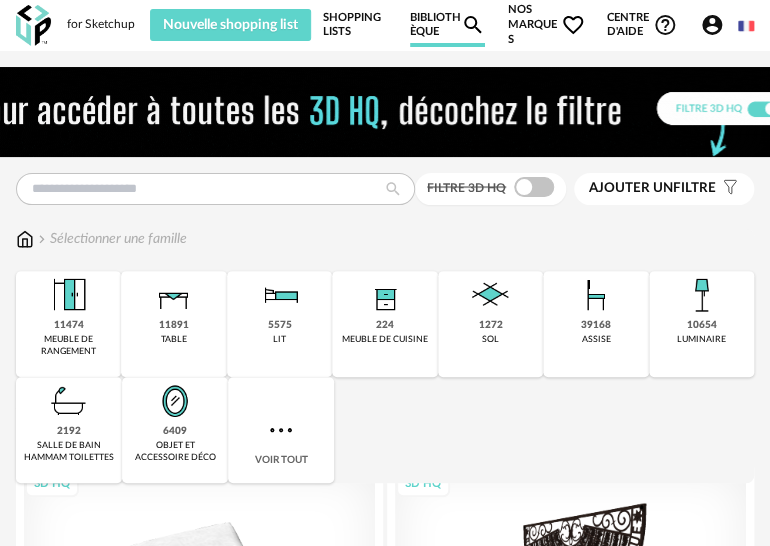 click at bounding box center (746, 26) 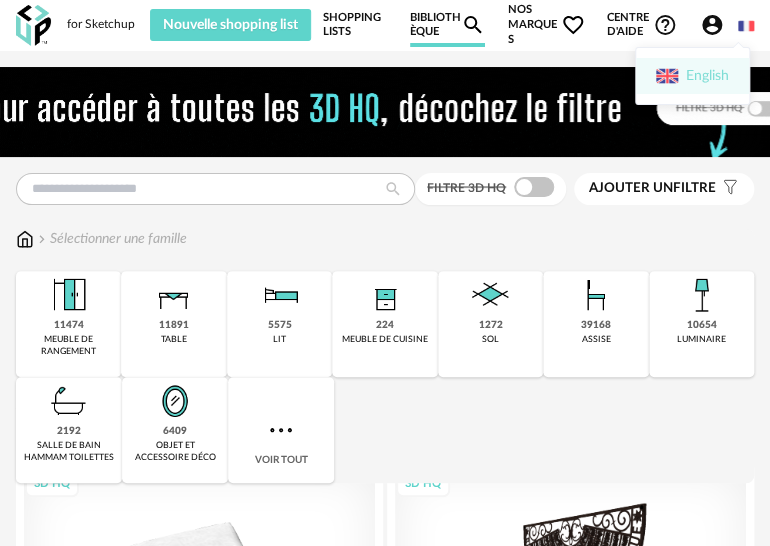 click on "English" at bounding box center (692, 76) 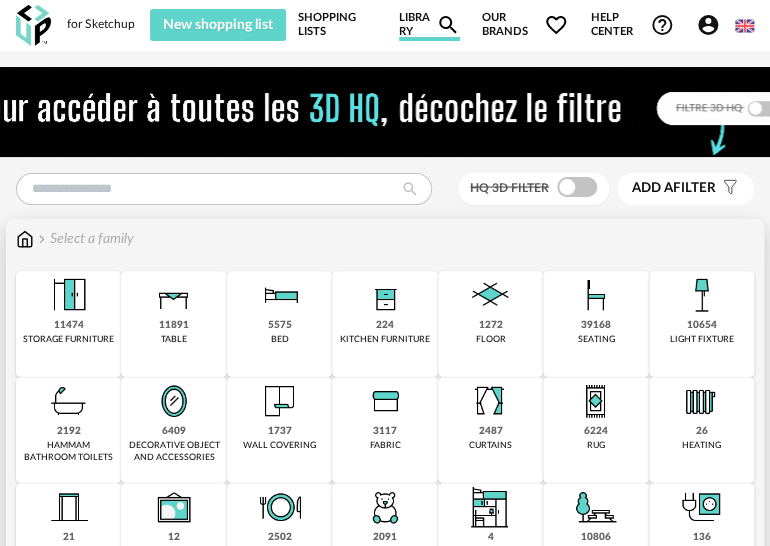 click on "11891" at bounding box center (174, 325) 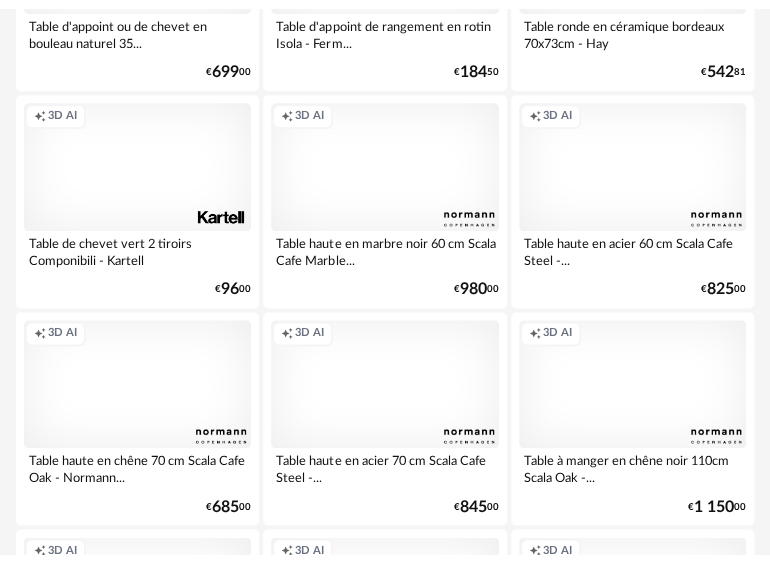 scroll, scrollTop: 0, scrollLeft: 0, axis: both 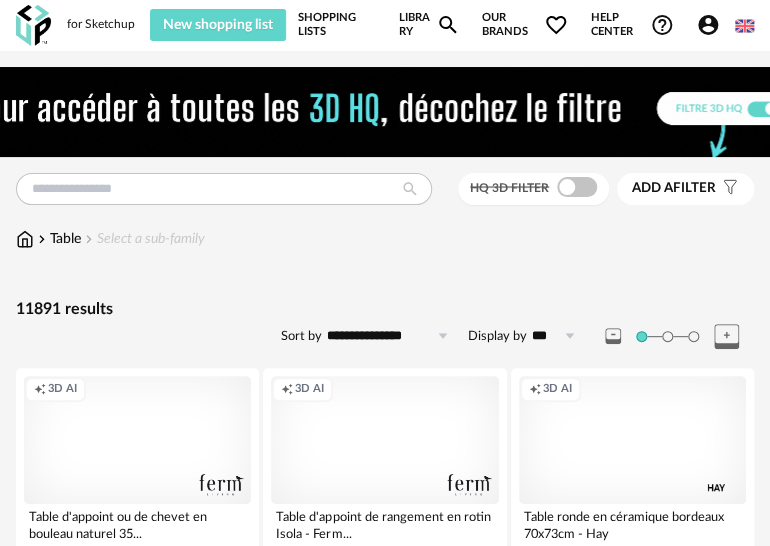 click on "Creation icon   3D AI" at bounding box center [137, 440] 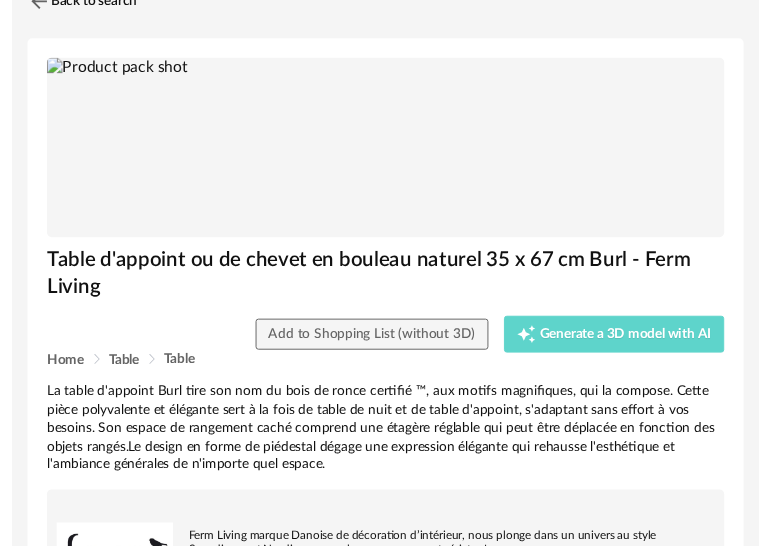 scroll, scrollTop: 0, scrollLeft: 0, axis: both 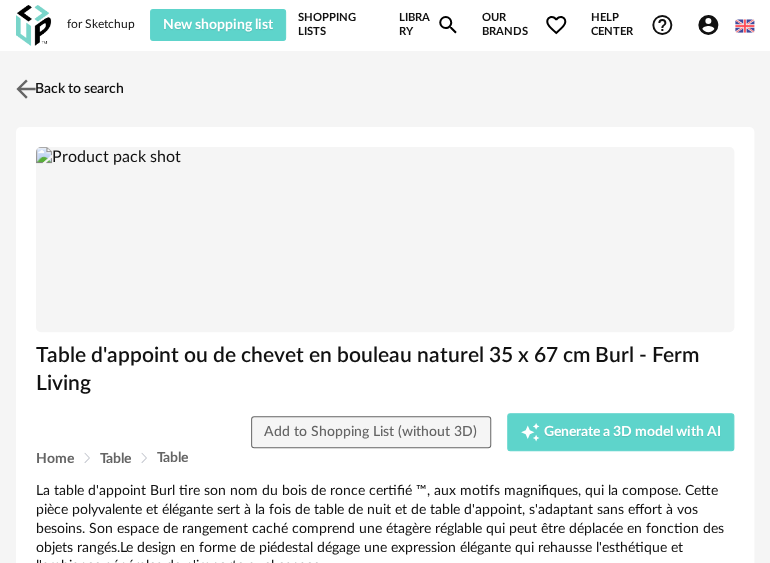 click at bounding box center (26, 88) 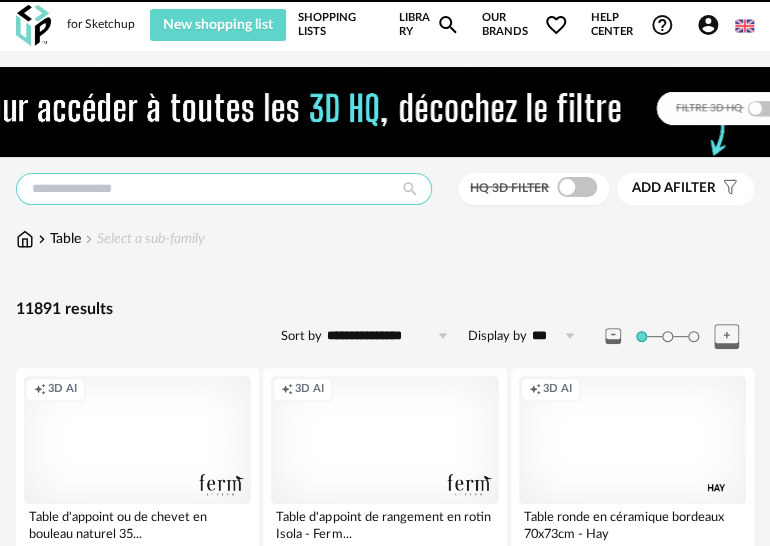 click at bounding box center (224, 189) 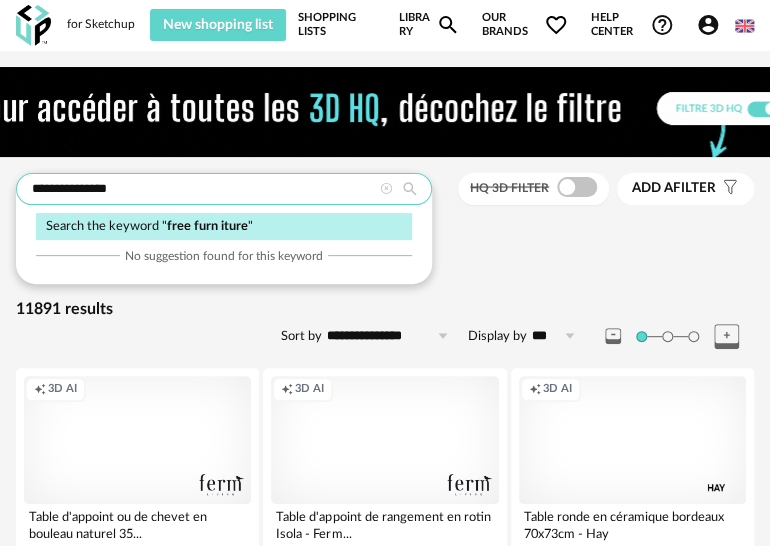 type on "**********" 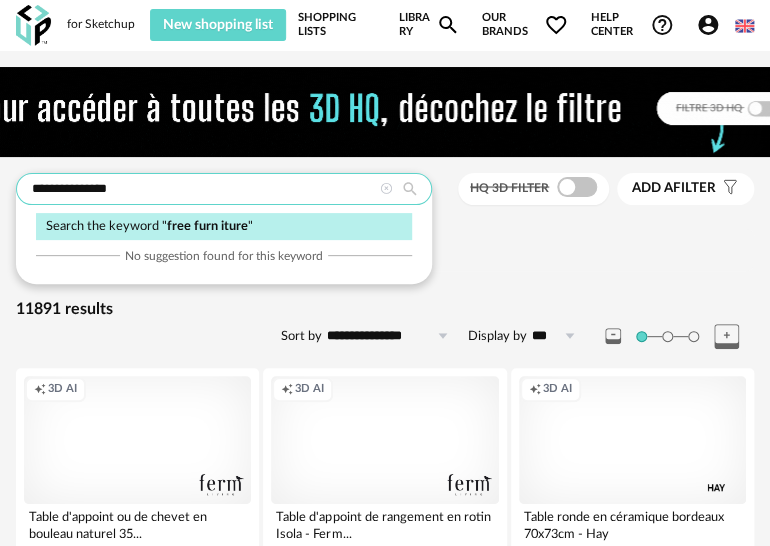 type on "*********" 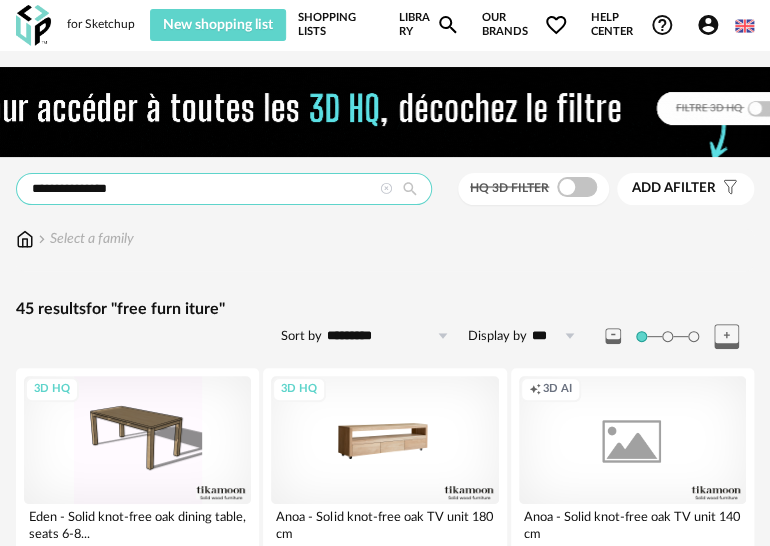 click on "**********" at bounding box center (224, 189) 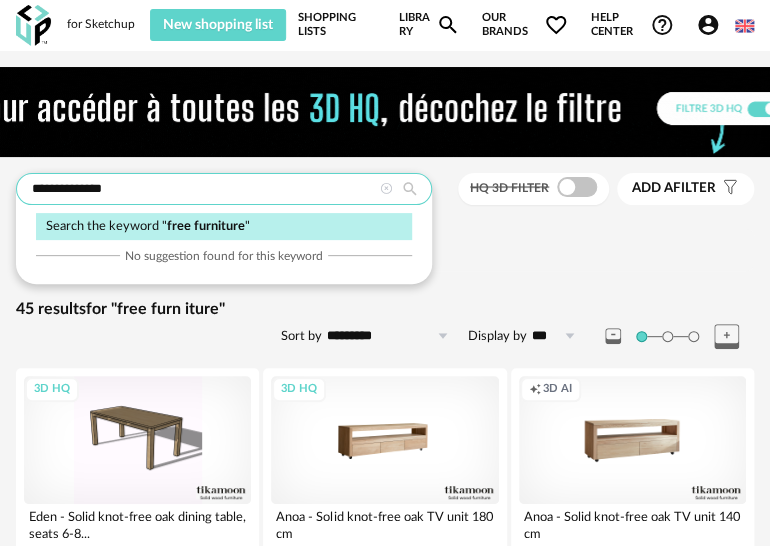 type on "**********" 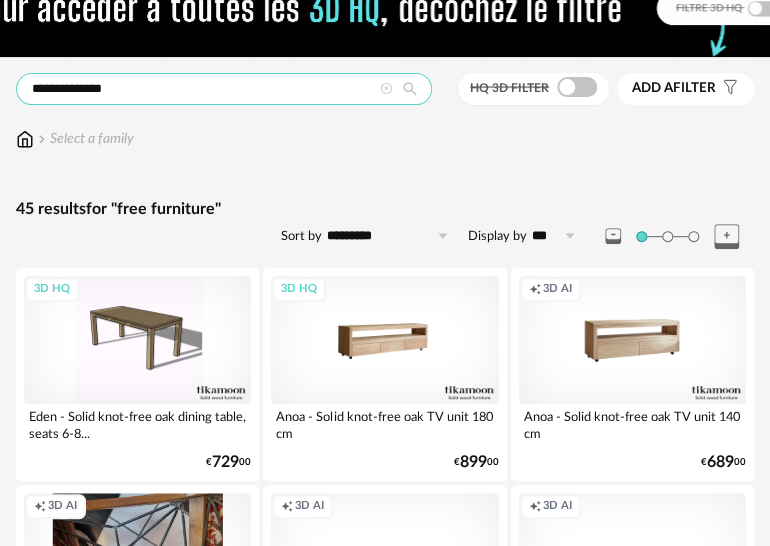 scroll, scrollTop: 0, scrollLeft: 0, axis: both 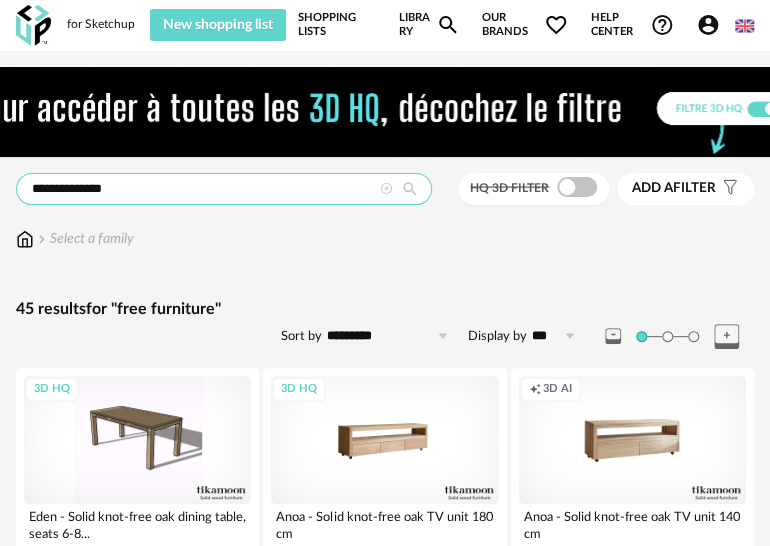 drag, startPoint x: 140, startPoint y: 188, endPoint x: -107, endPoint y: 200, distance: 247.29132 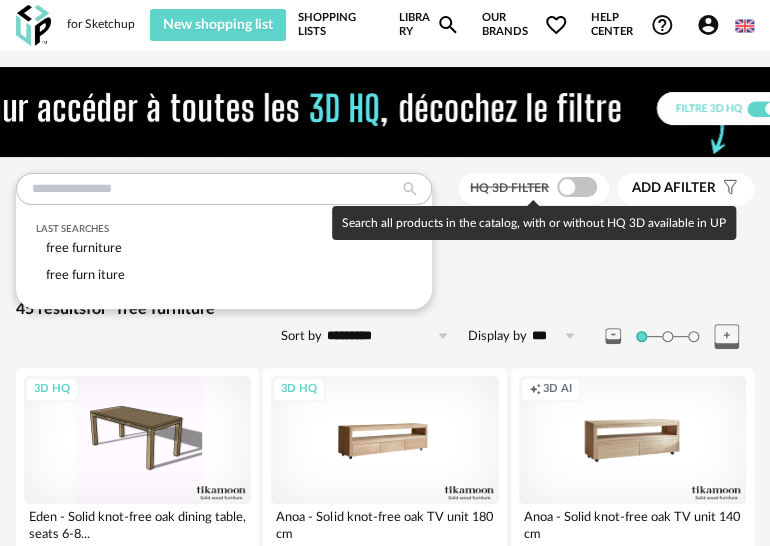 click at bounding box center (577, 187) 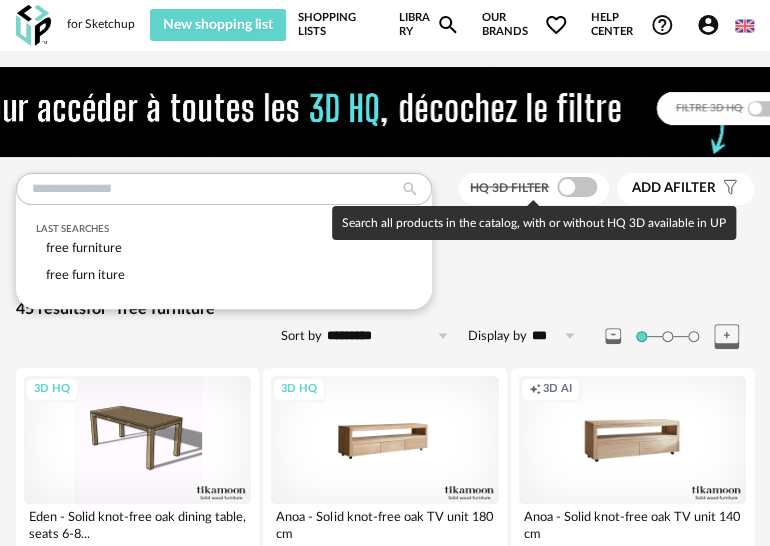 type on "**********" 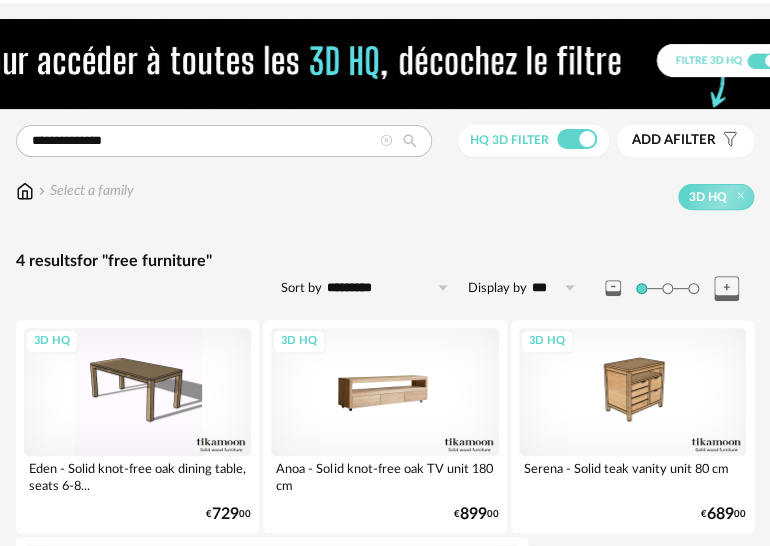 scroll, scrollTop: 0, scrollLeft: 0, axis: both 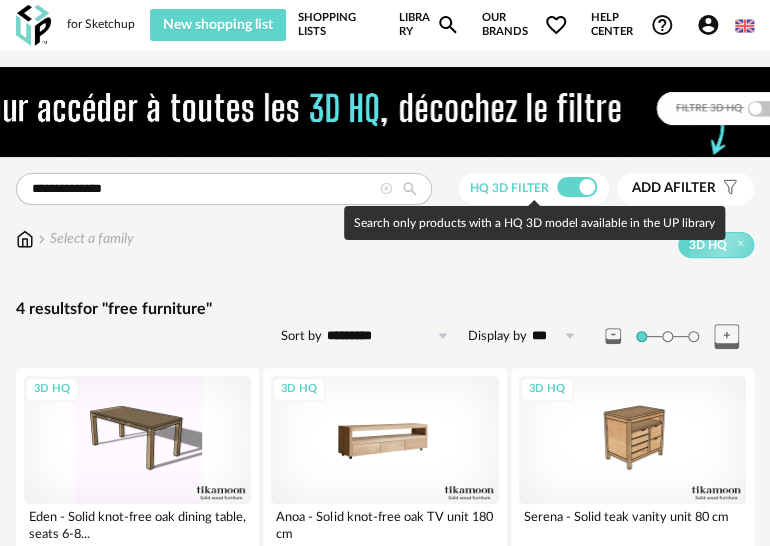 click at bounding box center (577, 187) 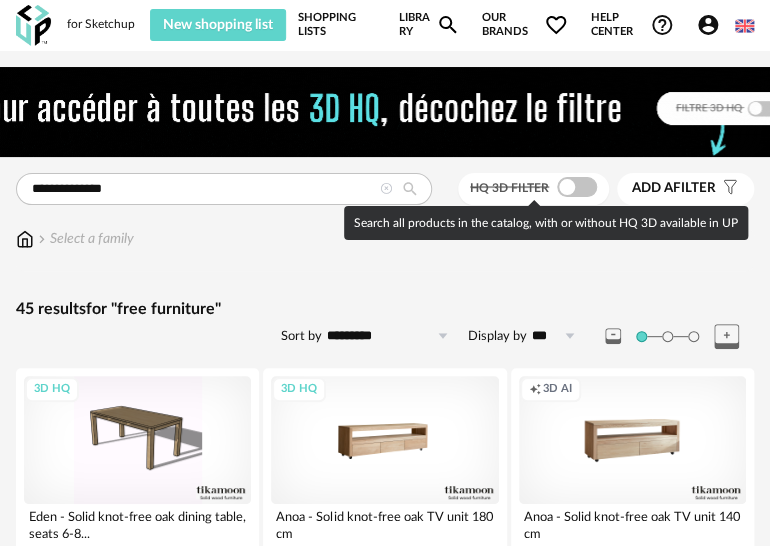 click at bounding box center (577, 187) 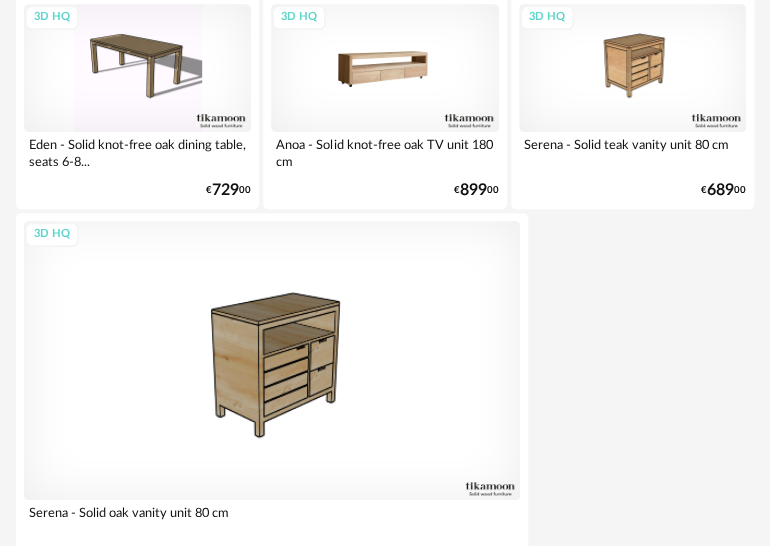 scroll, scrollTop: 0, scrollLeft: 0, axis: both 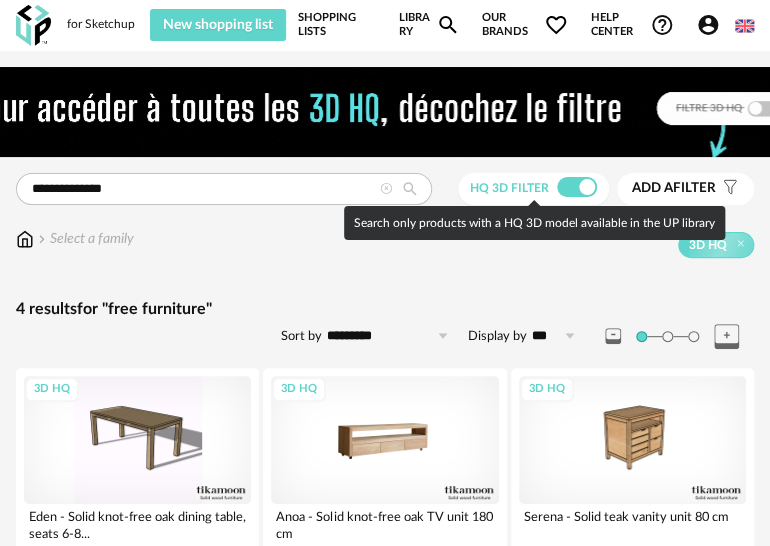 click at bounding box center (577, 187) 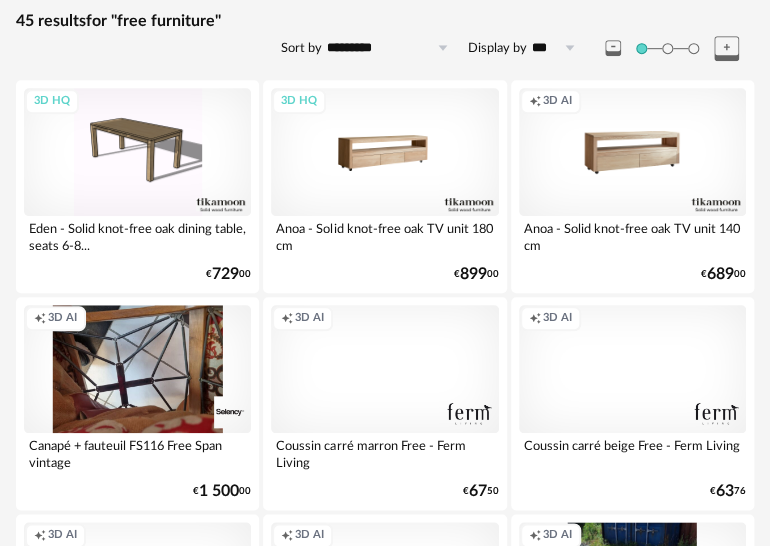 scroll, scrollTop: 0, scrollLeft: 0, axis: both 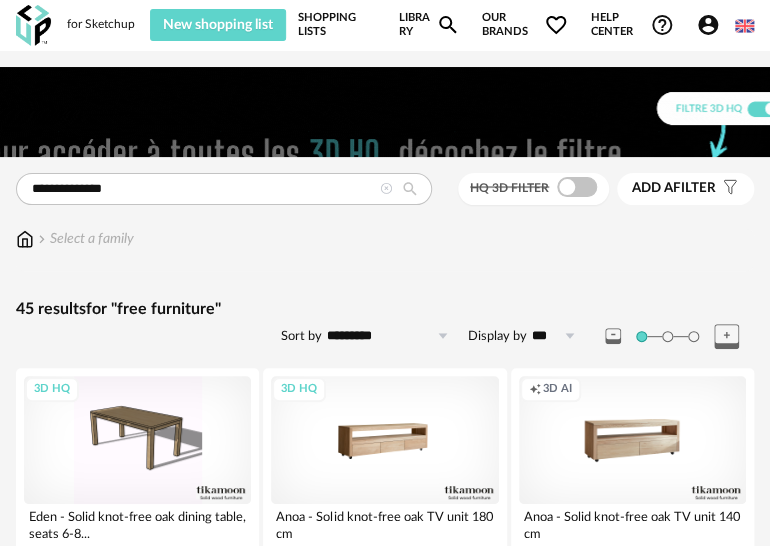 click at bounding box center (667, 336) 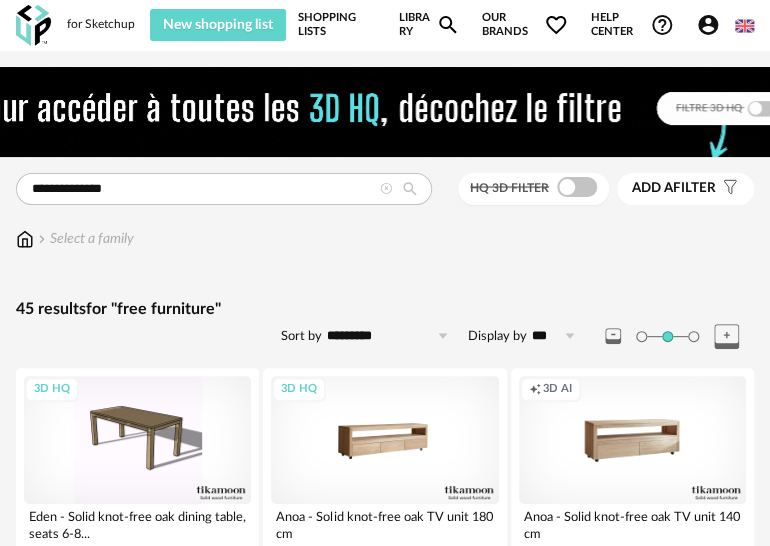 click at bounding box center [693, 336] 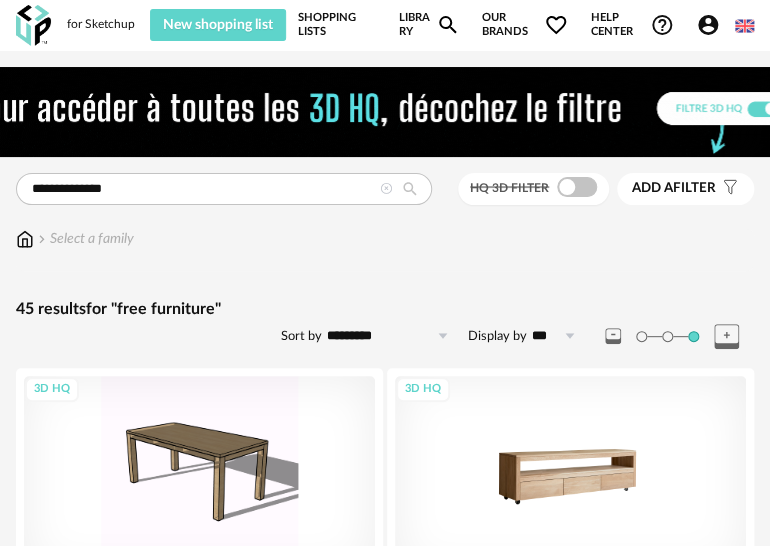 click at bounding box center [641, 336] 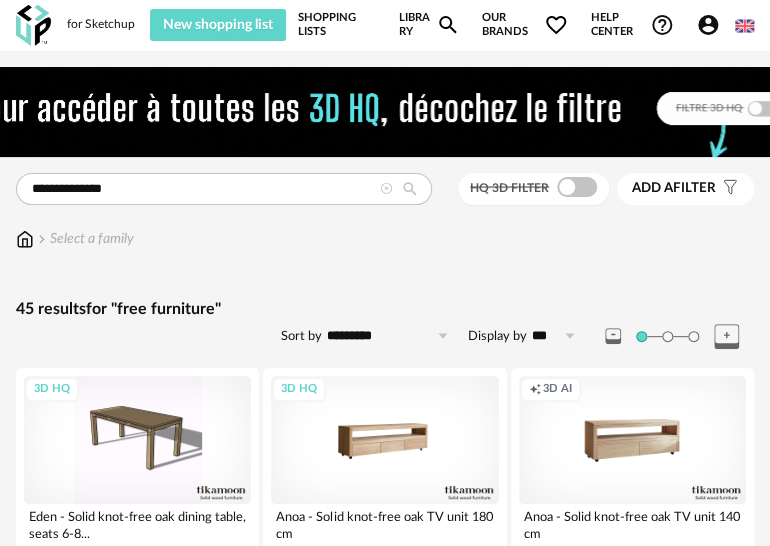 click 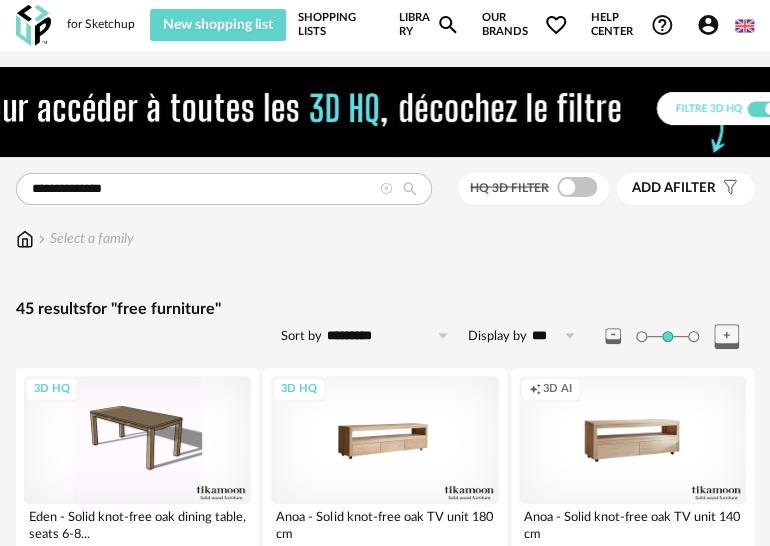 click 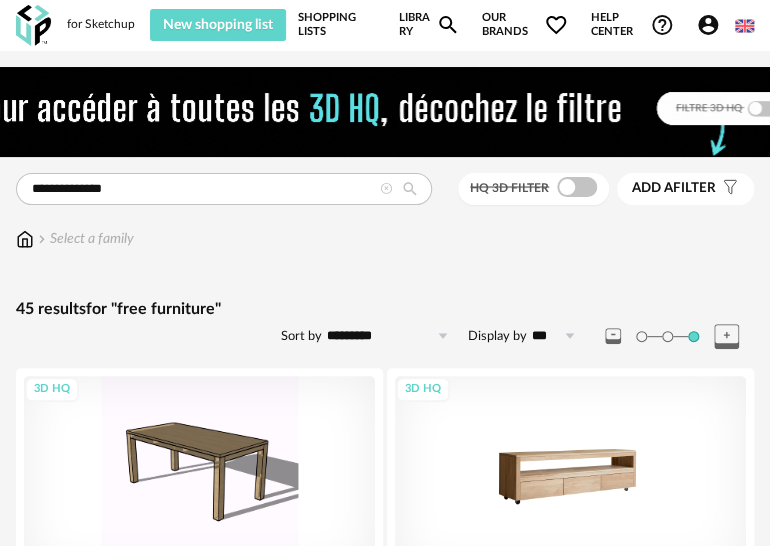 click at bounding box center (641, 336) 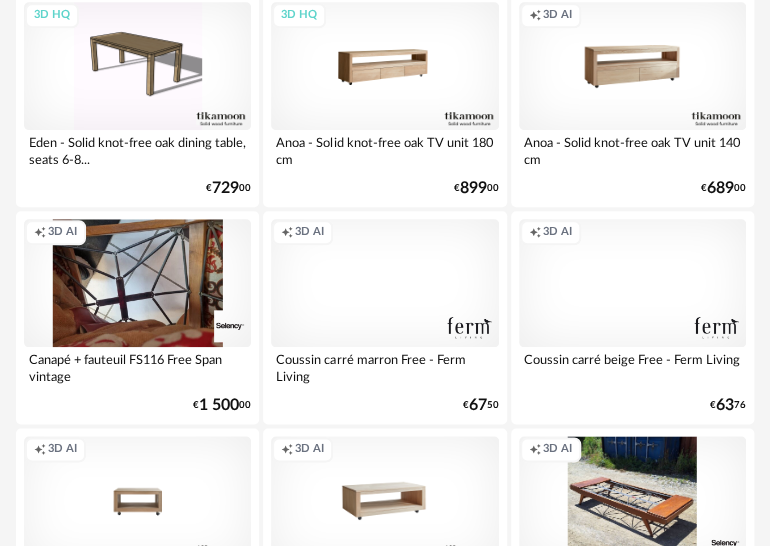 scroll, scrollTop: 196, scrollLeft: 0, axis: vertical 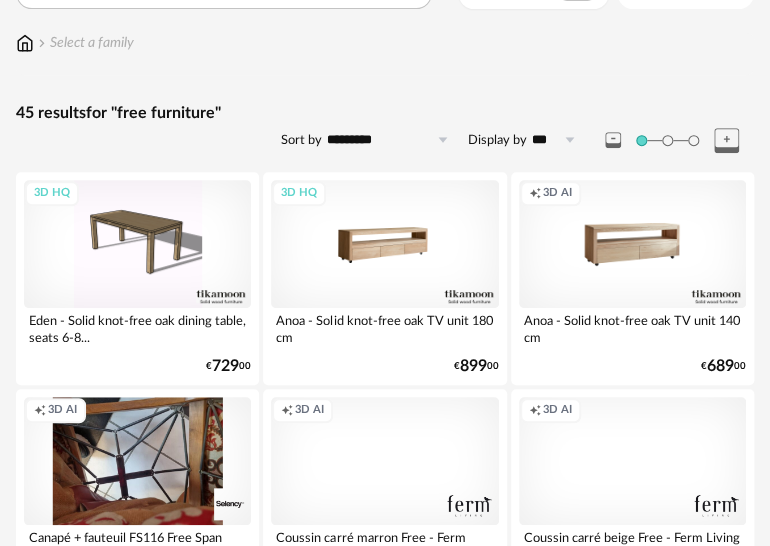 click on "3D HQ" at bounding box center (384, 244) 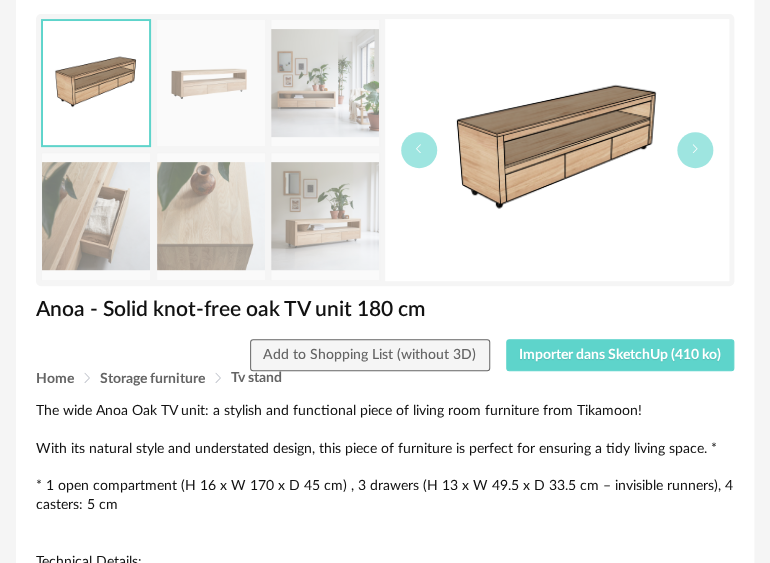 scroll, scrollTop: 200, scrollLeft: 0, axis: vertical 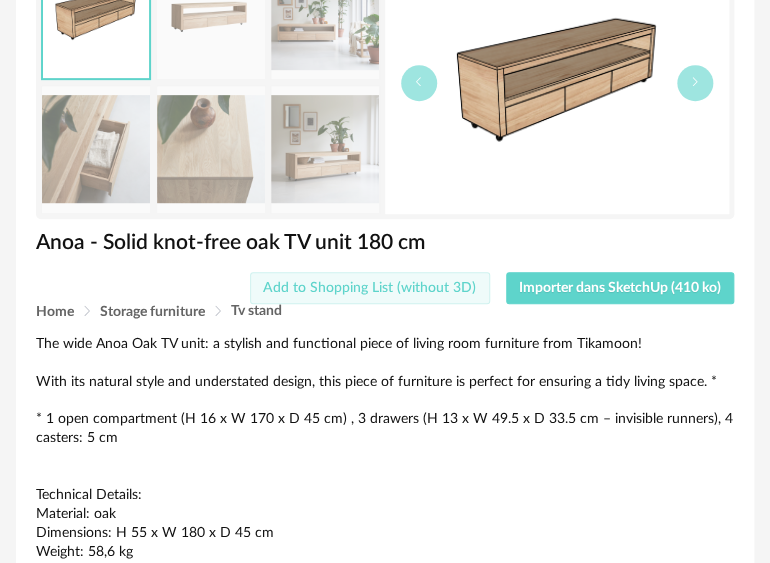 click on "Add to Shopping List (without 3D)" at bounding box center (370, 288) 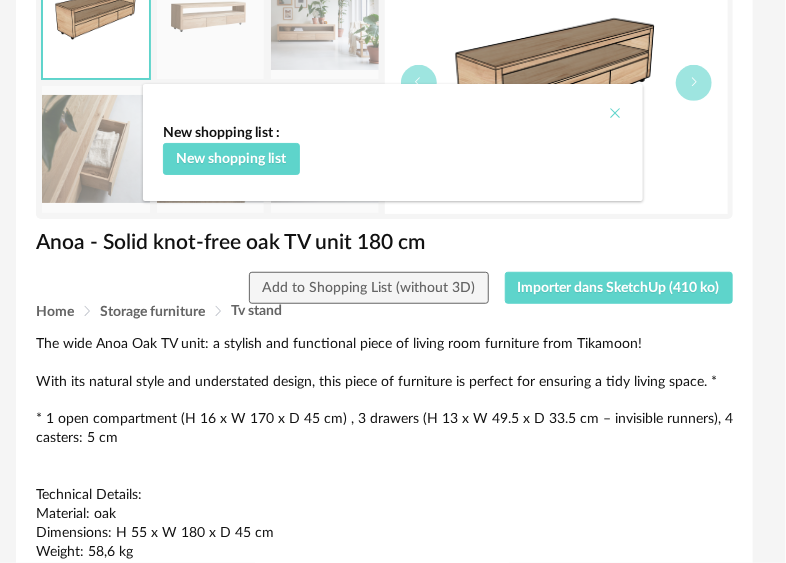 click at bounding box center [615, 113] 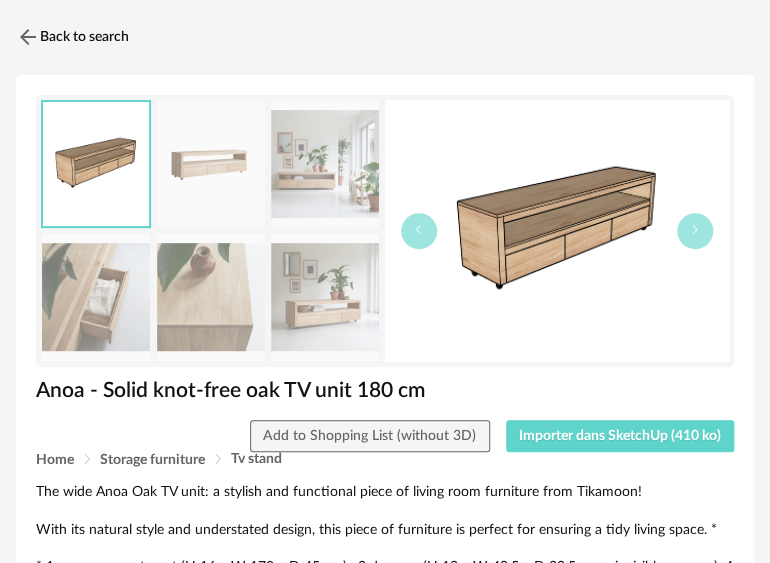 scroll, scrollTop: 0, scrollLeft: 0, axis: both 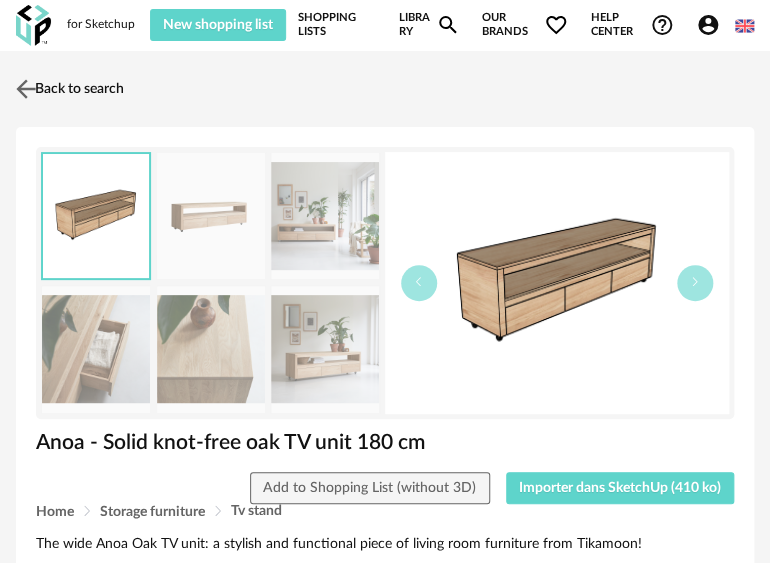 click at bounding box center [26, 88] 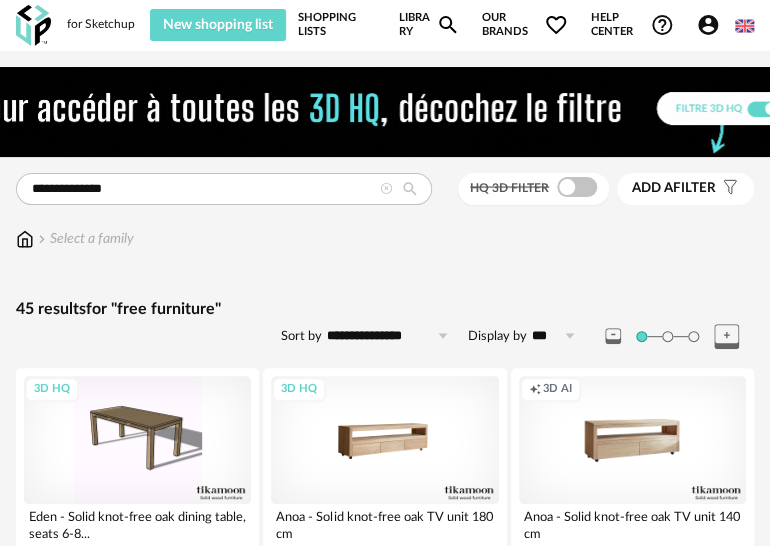 scroll, scrollTop: 300, scrollLeft: 0, axis: vertical 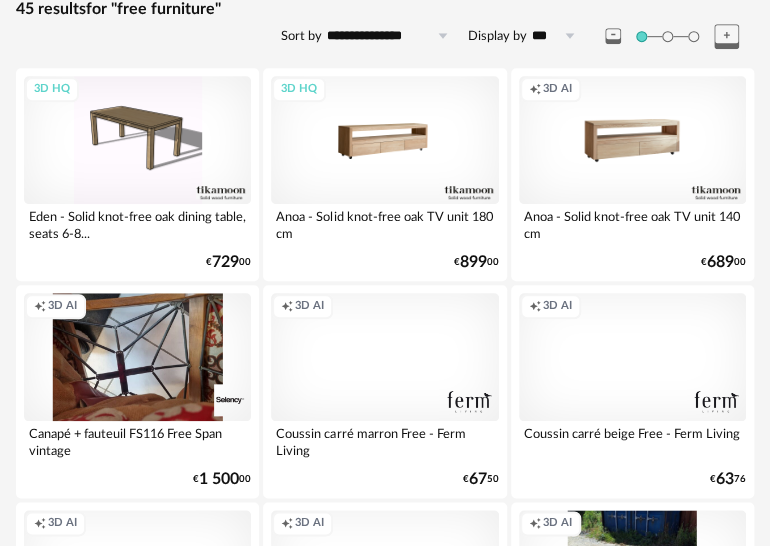 click on "3D HQ" at bounding box center [384, 140] 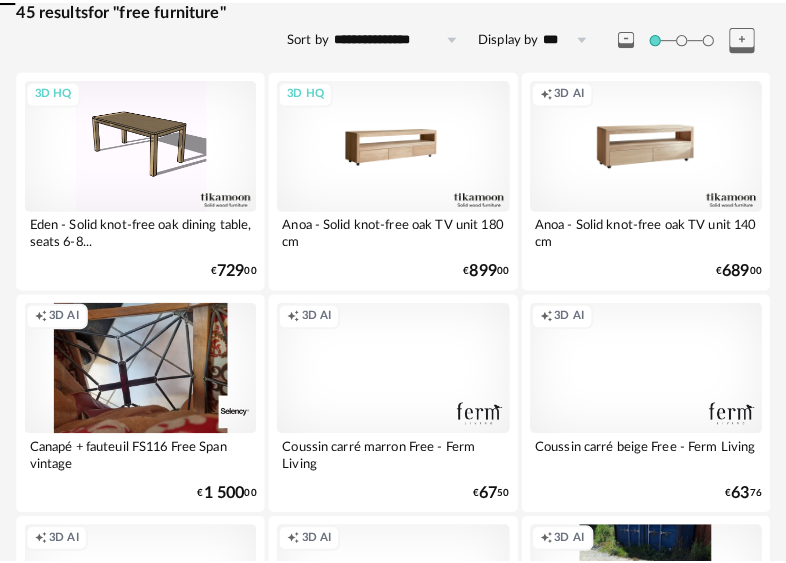 scroll, scrollTop: 0, scrollLeft: 0, axis: both 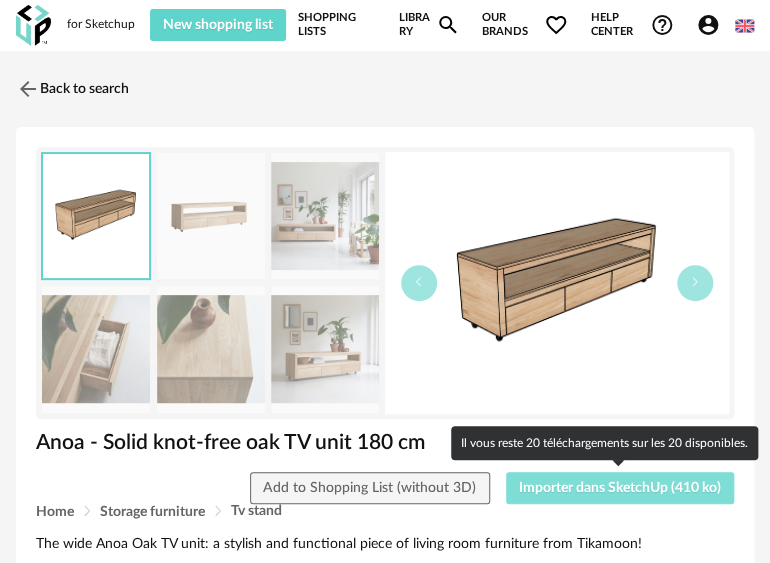 click on "Importer dans SketchUp (410 ko)" at bounding box center (620, 488) 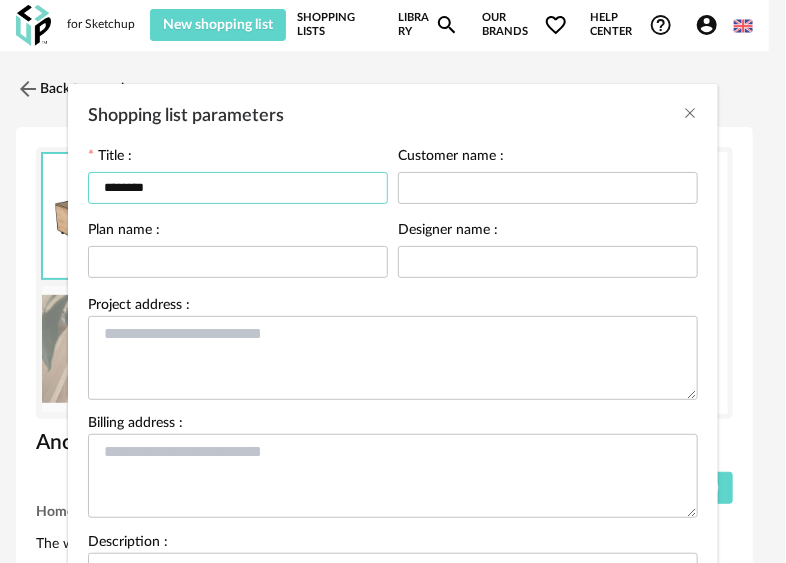 click on "********" at bounding box center (238, 188) 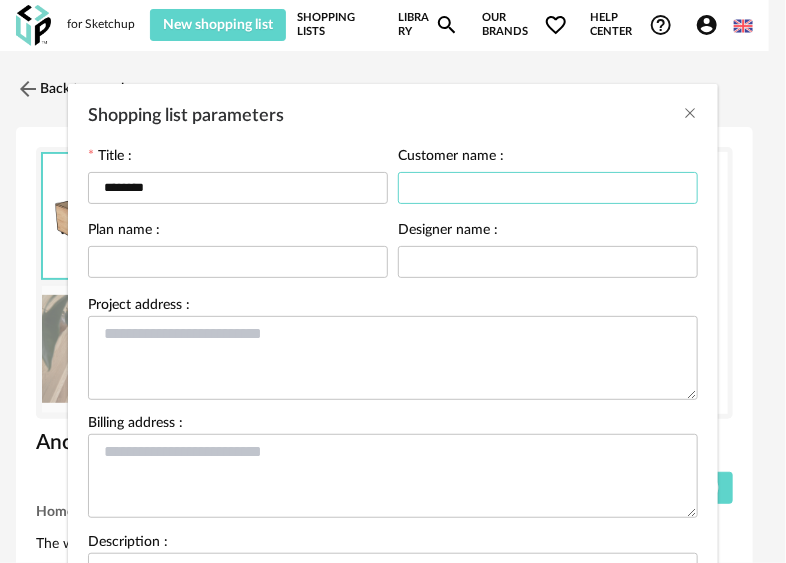 click at bounding box center [548, 188] 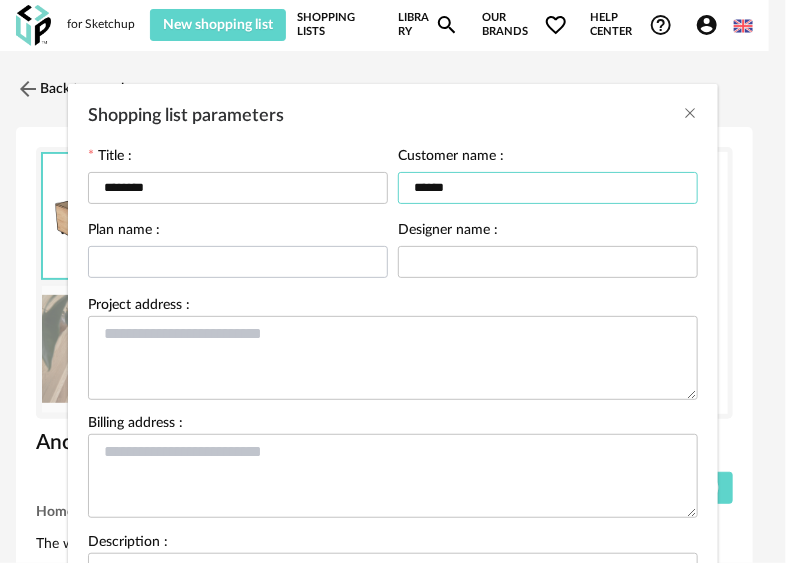type on "******" 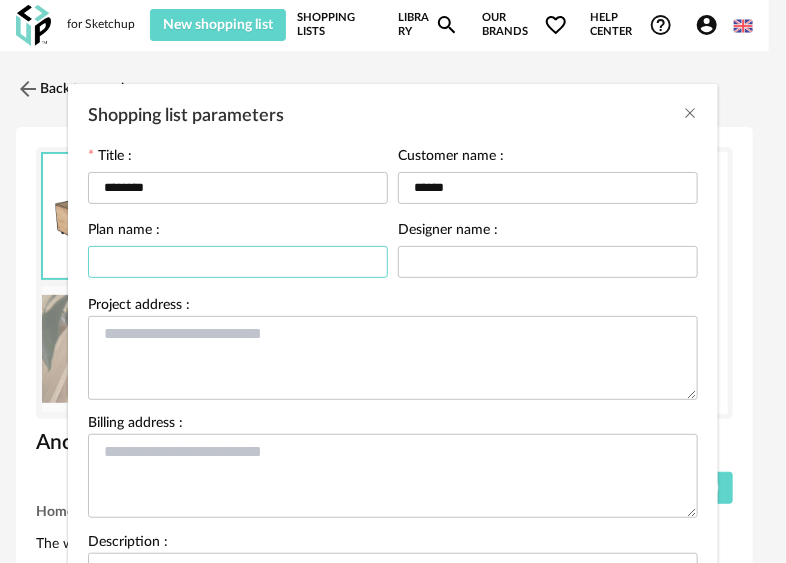 click at bounding box center [238, 262] 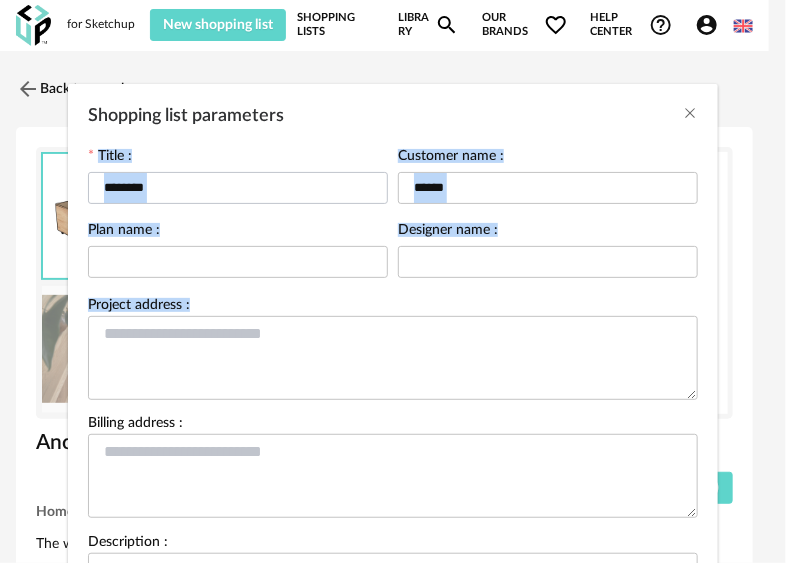 drag, startPoint x: 312, startPoint y: 109, endPoint x: 363, endPoint y: 180, distance: 87.41853 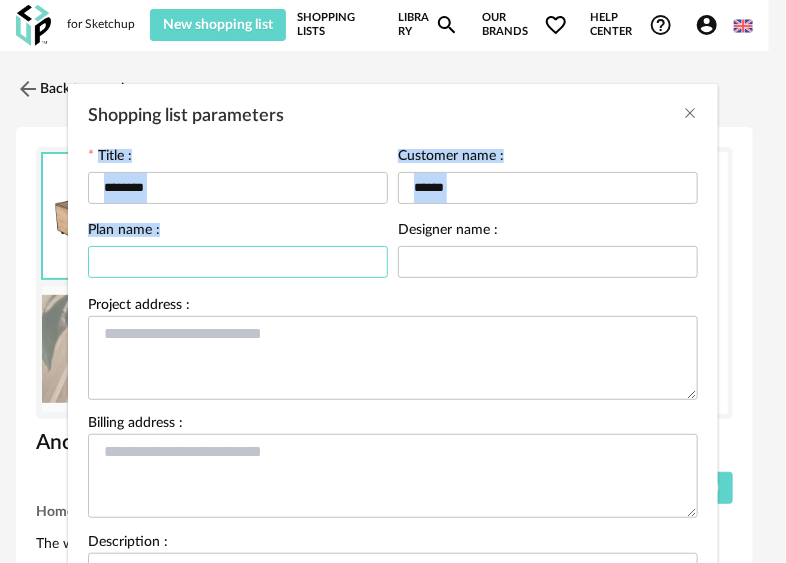 click at bounding box center [238, 262] 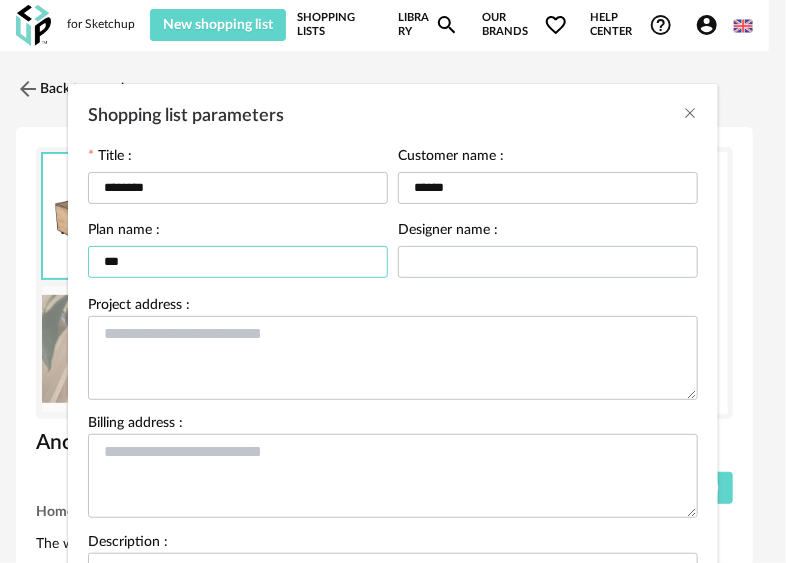 type on "***" 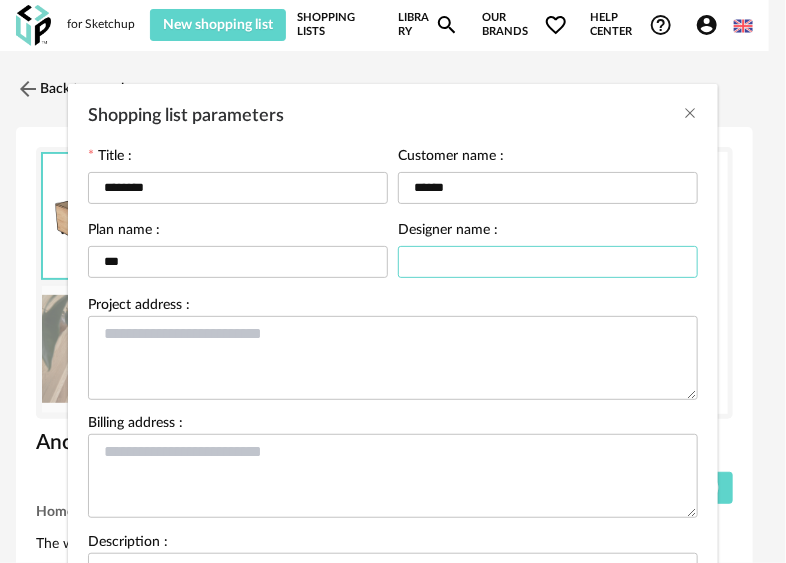 click at bounding box center (548, 262) 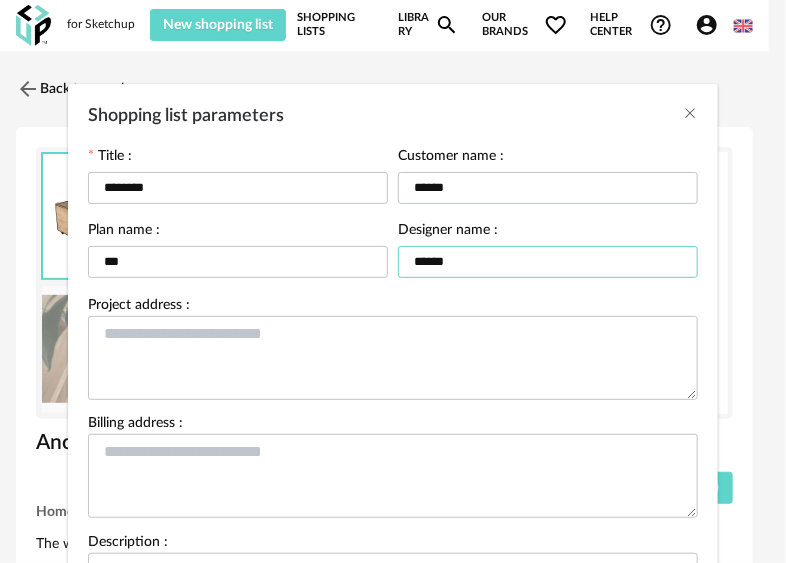 type on "******" 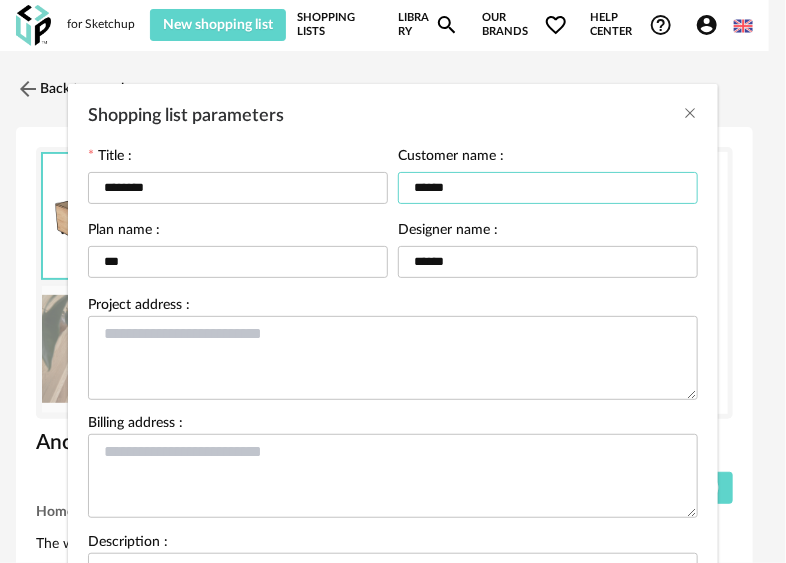 drag, startPoint x: 460, startPoint y: 187, endPoint x: 389, endPoint y: 194, distance: 71.34424 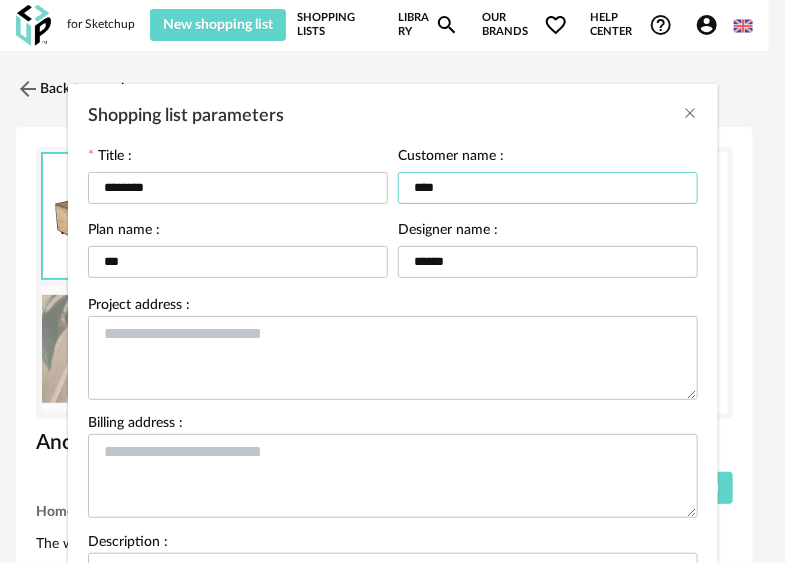 type on "****" 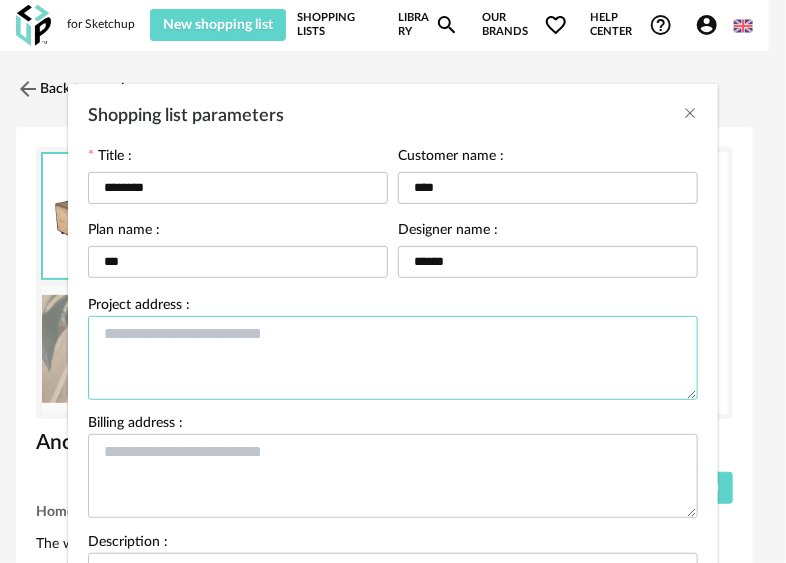 click at bounding box center (393, 358) 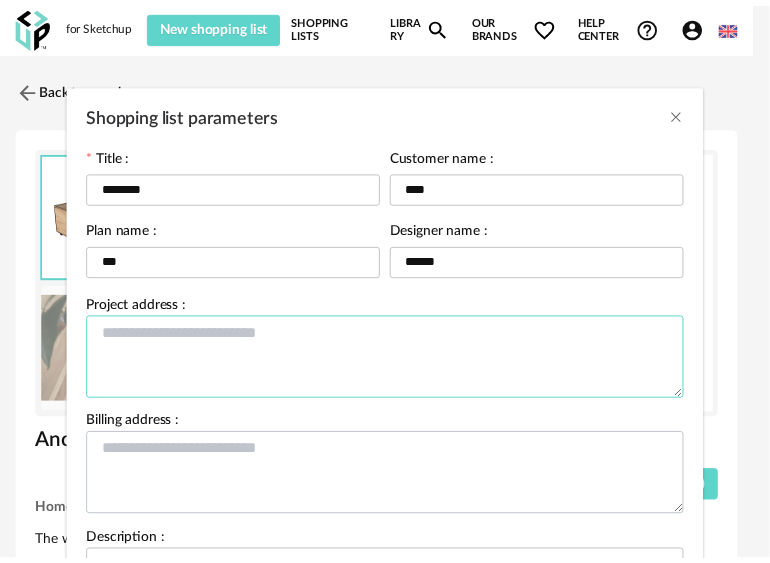 scroll, scrollTop: 235, scrollLeft: 0, axis: vertical 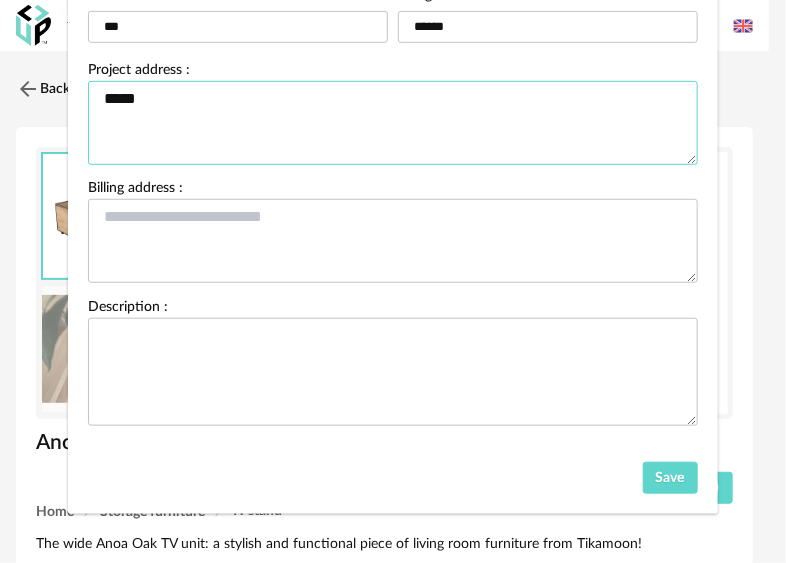 type on "*****" 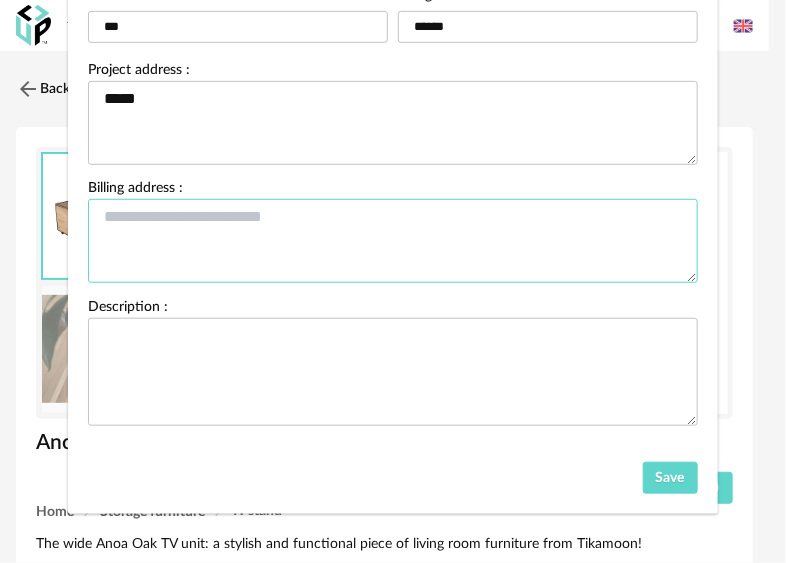 click at bounding box center (393, 241) 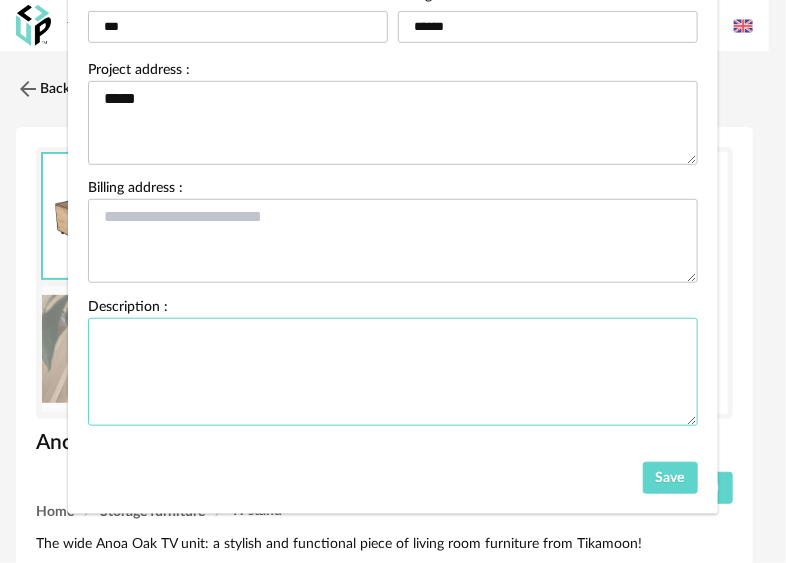 click at bounding box center [393, 372] 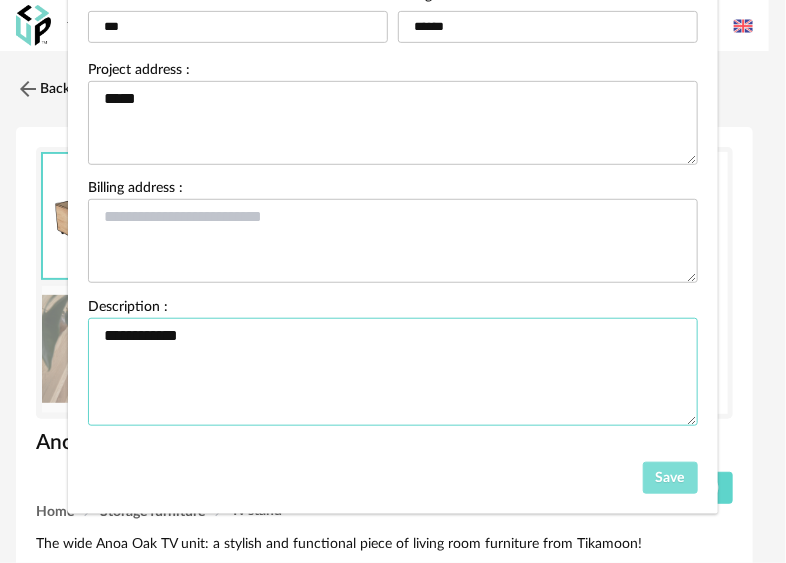 type on "**********" 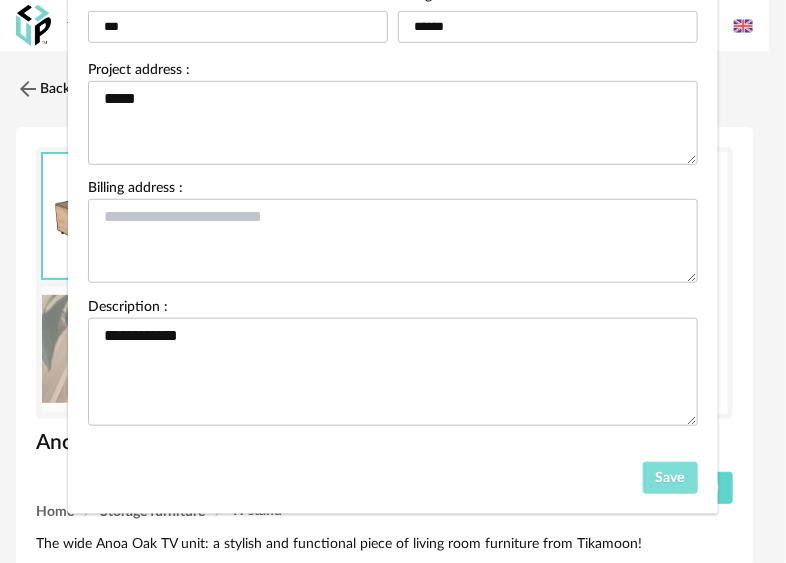 click on "Save" at bounding box center [670, 478] 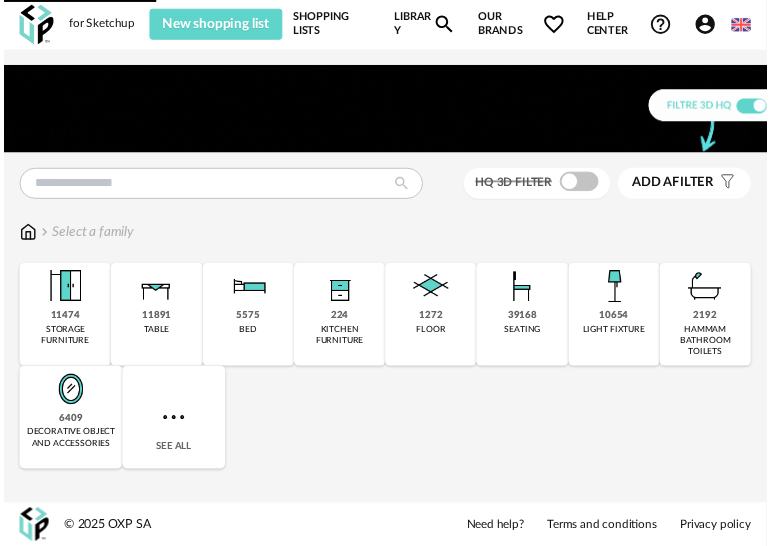 scroll, scrollTop: 0, scrollLeft: 0, axis: both 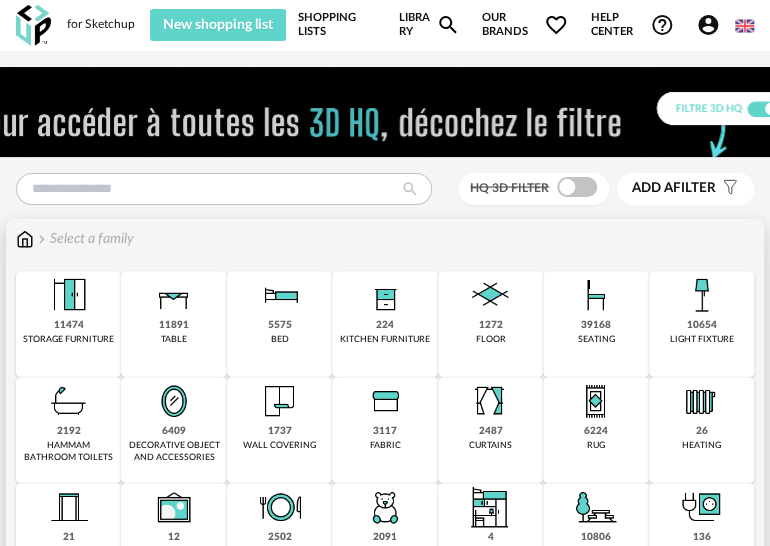 click on "11891
table" at bounding box center [173, 324] 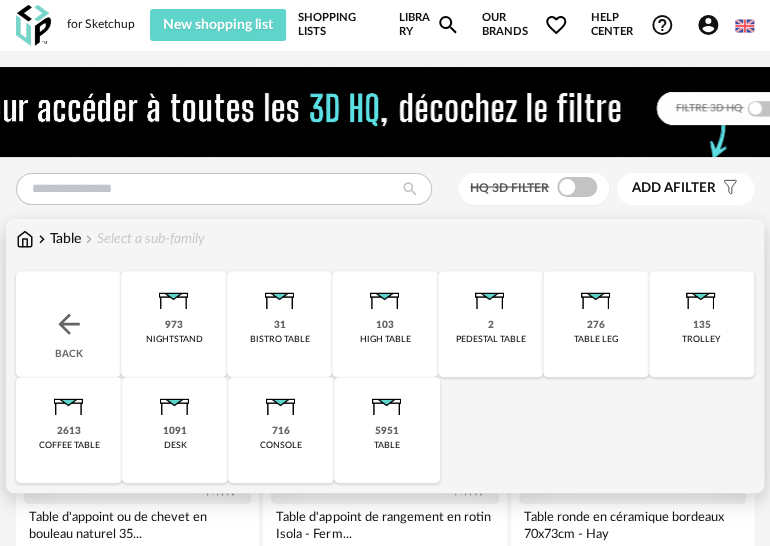 click on "2613" at bounding box center [69, 431] 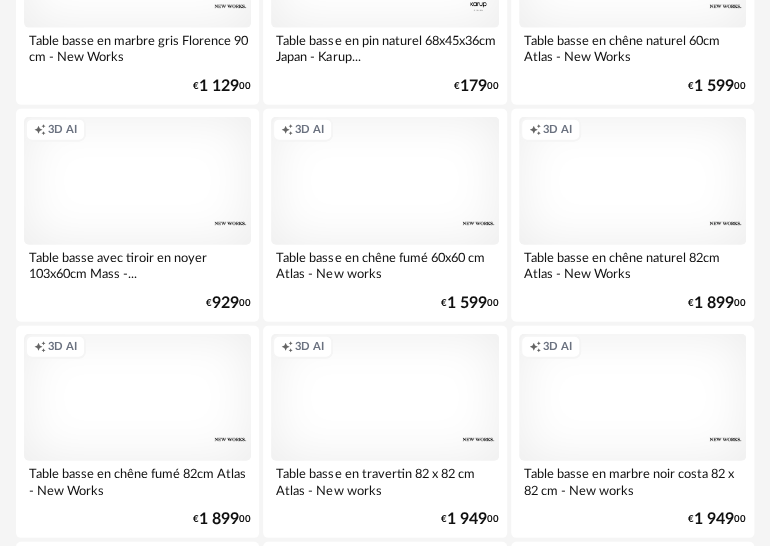 scroll, scrollTop: 1100, scrollLeft: 0, axis: vertical 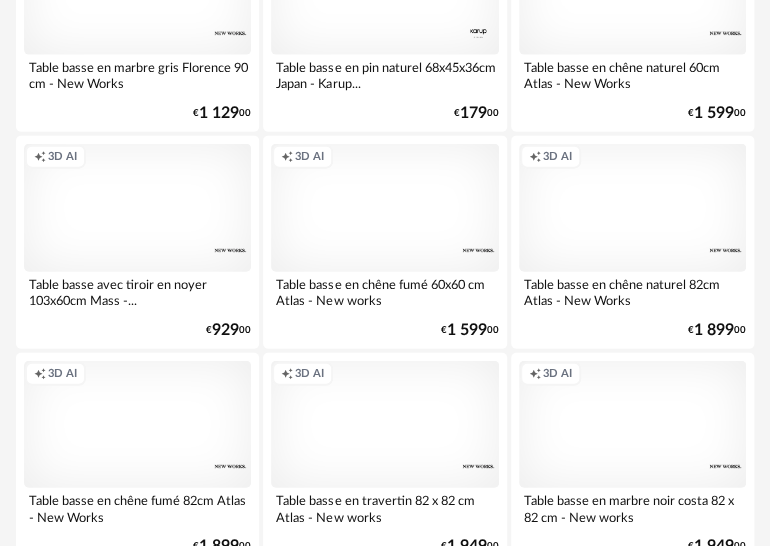 click on "Creation icon   3D AI" at bounding box center (384, 208) 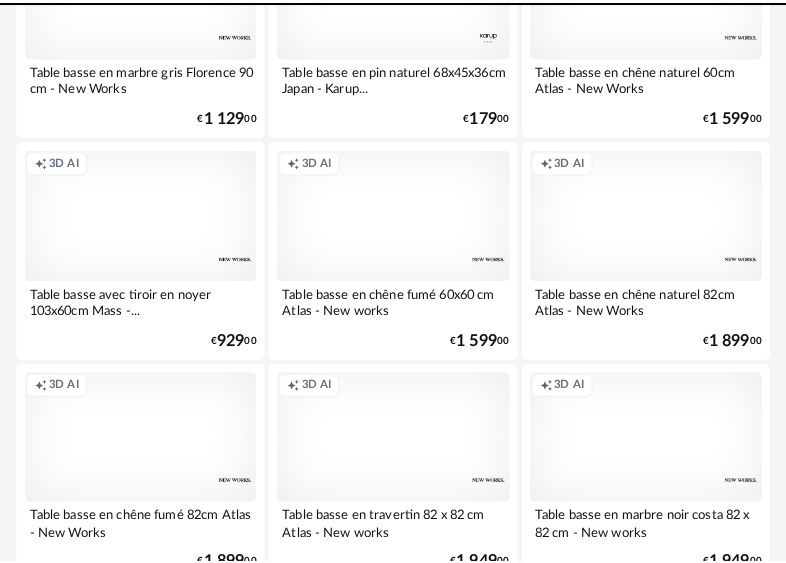 scroll, scrollTop: 0, scrollLeft: 0, axis: both 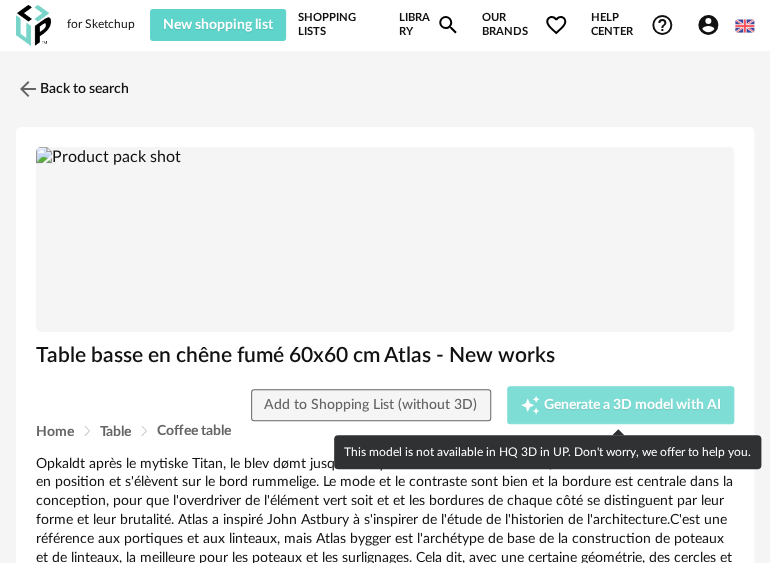 click on "Generate a 3D model with AI" at bounding box center [632, 405] 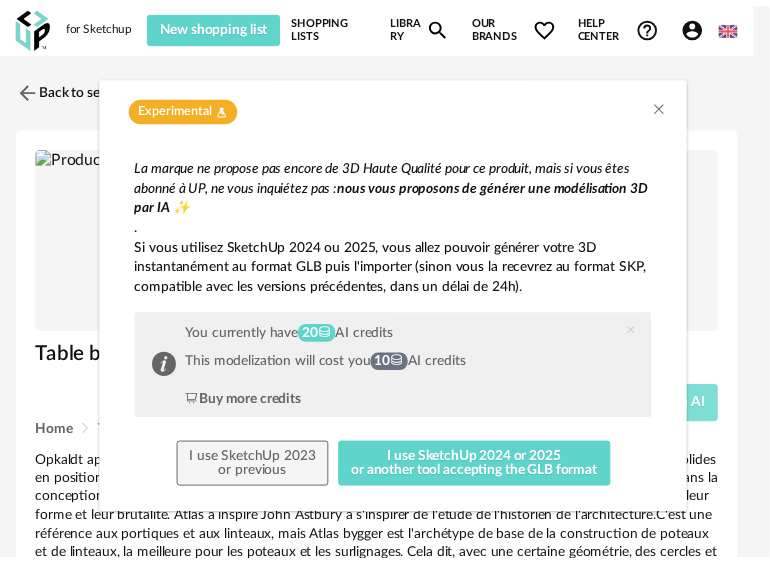 scroll, scrollTop: 8, scrollLeft: 0, axis: vertical 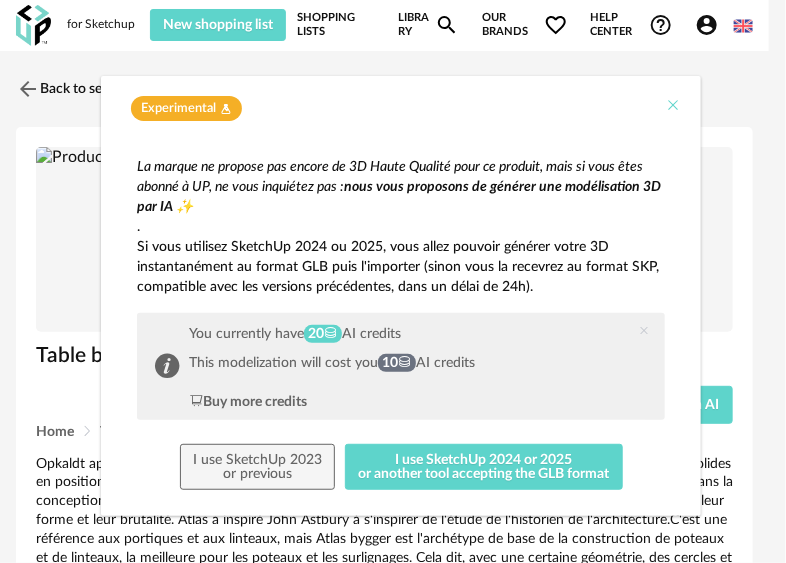 click at bounding box center [673, 105] 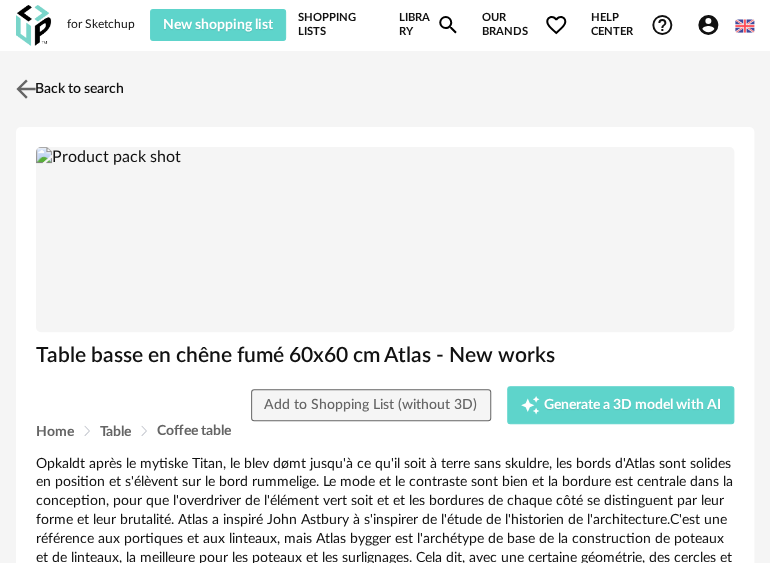 click at bounding box center [26, 88] 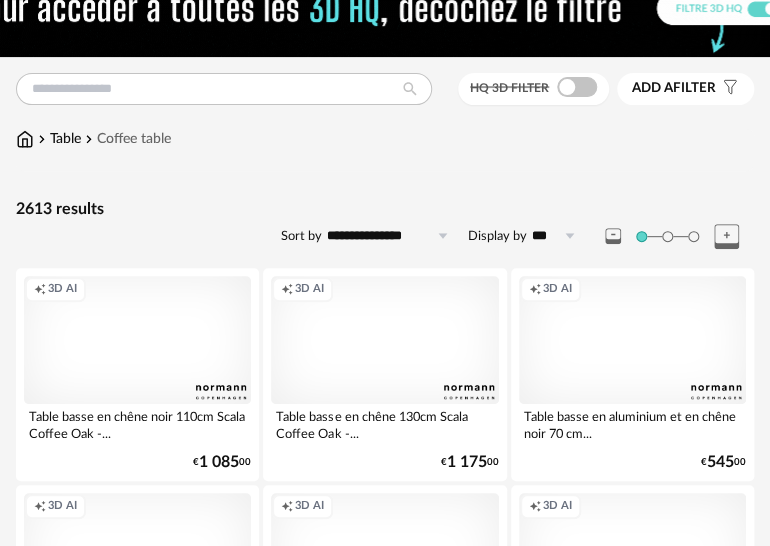 scroll, scrollTop: 0, scrollLeft: 0, axis: both 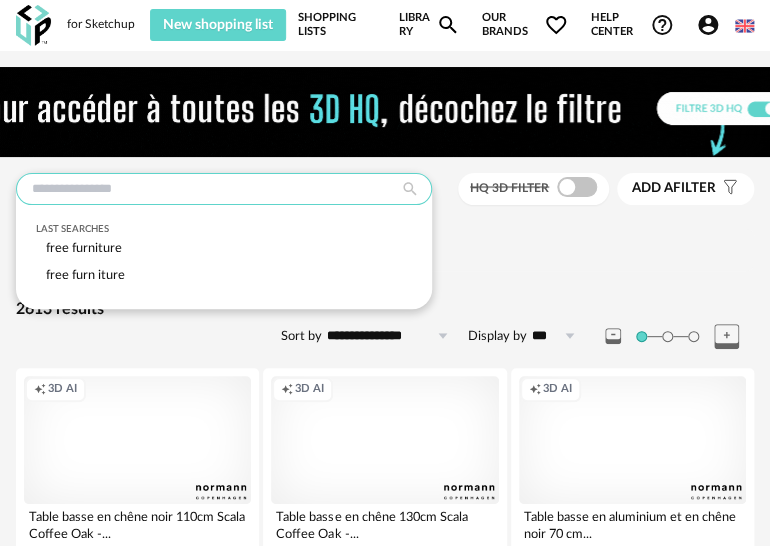 click at bounding box center [224, 189] 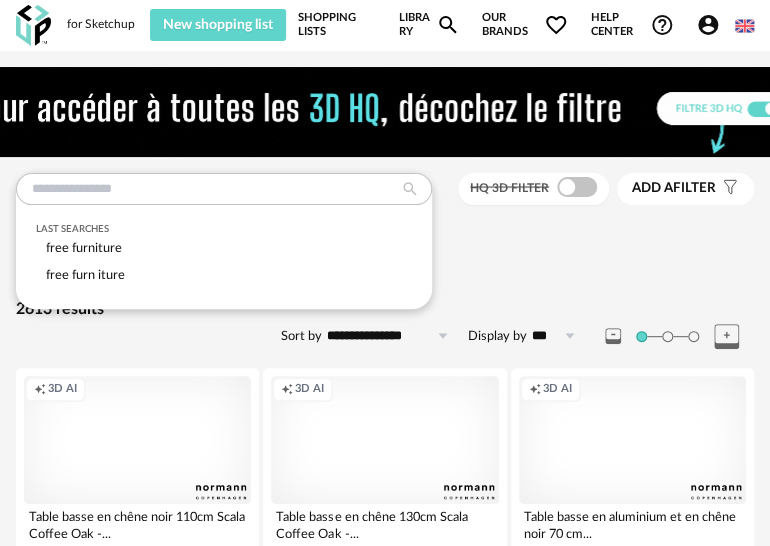click on "2613 results" at bounding box center [385, 309] 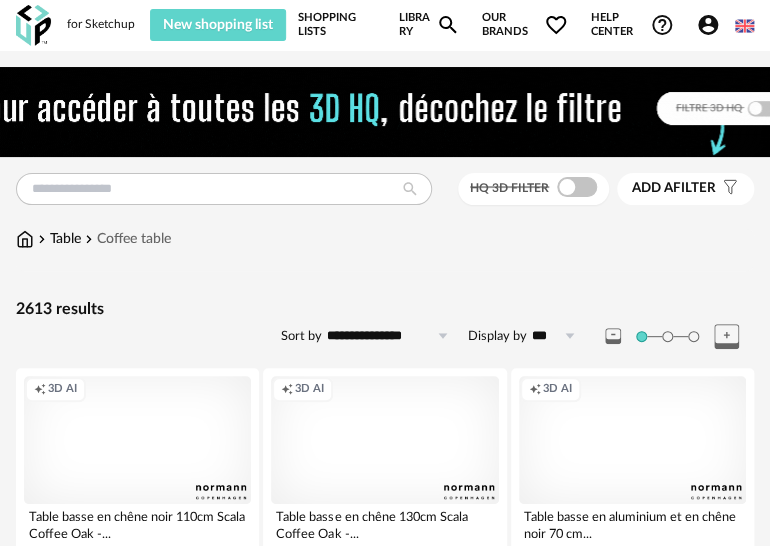 click on "for Sketchup" at bounding box center (101, 25) 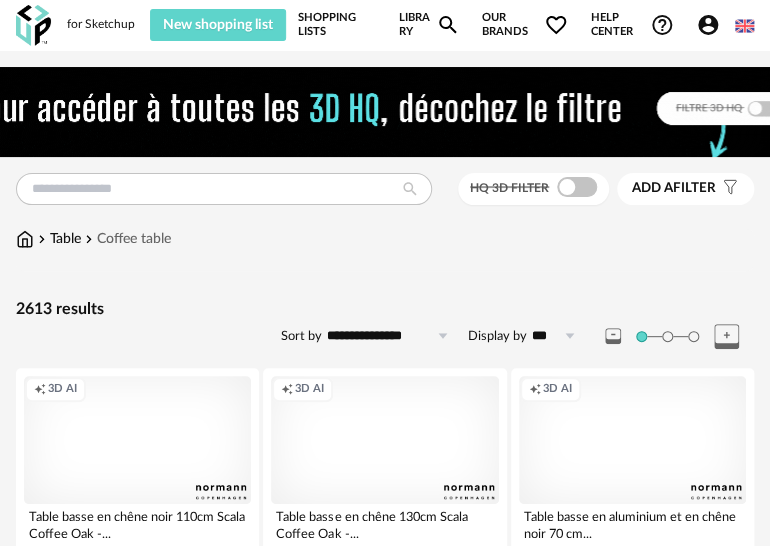 click on "2613 results" at bounding box center (385, 309) 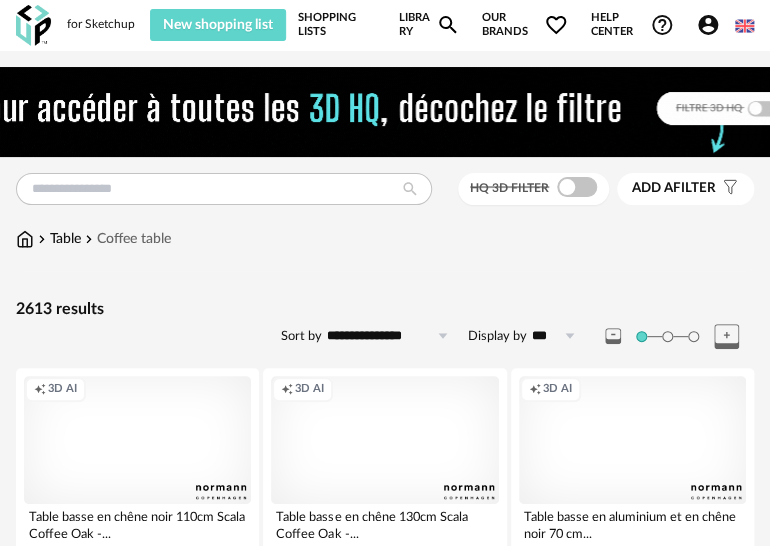 click at bounding box center [42, 239] 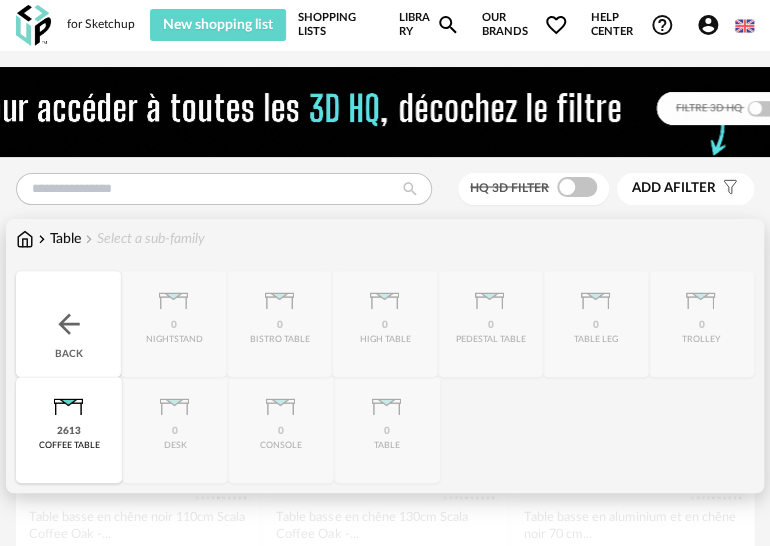 click on "Table" at bounding box center [57, 239] 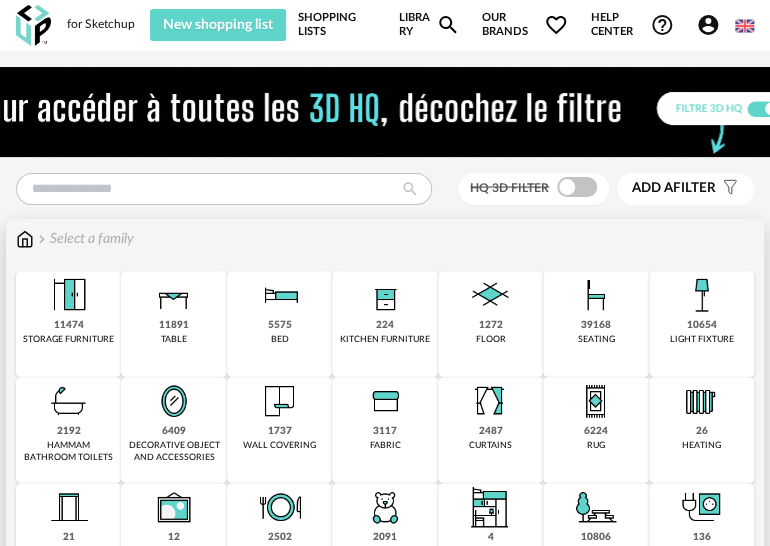 drag, startPoint x: 270, startPoint y: 308, endPoint x: 405, endPoint y: 343, distance: 139.46326 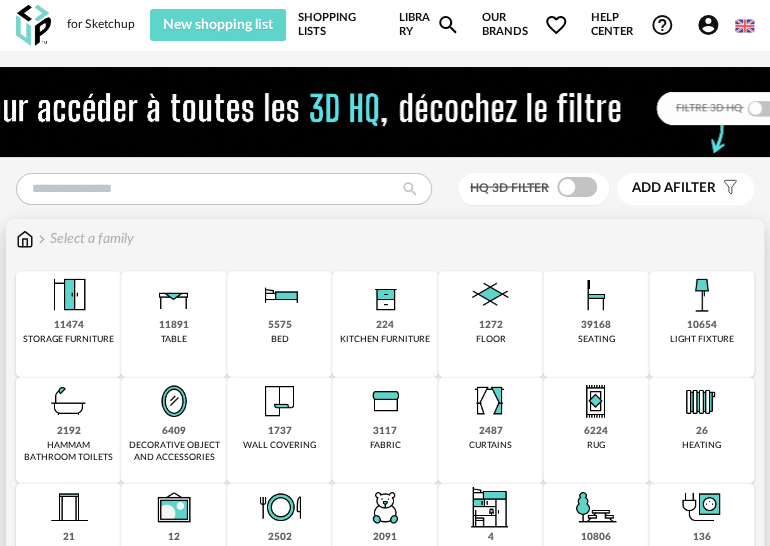 click at bounding box center (280, 295) 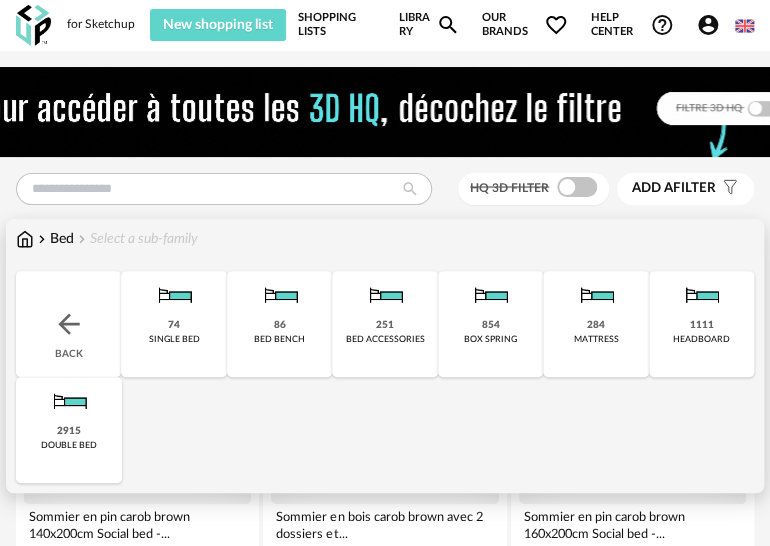 click at bounding box center (69, 401) 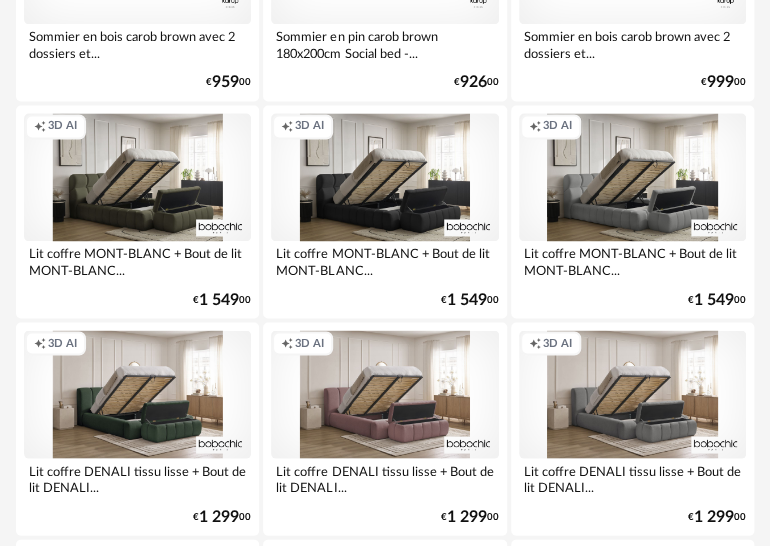 scroll, scrollTop: 700, scrollLeft: 0, axis: vertical 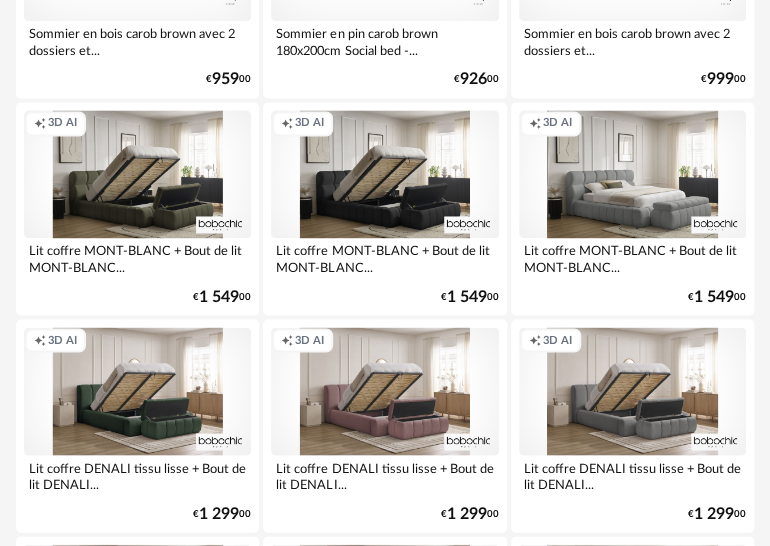 click on "Creation icon   3D AI" at bounding box center (632, 174) 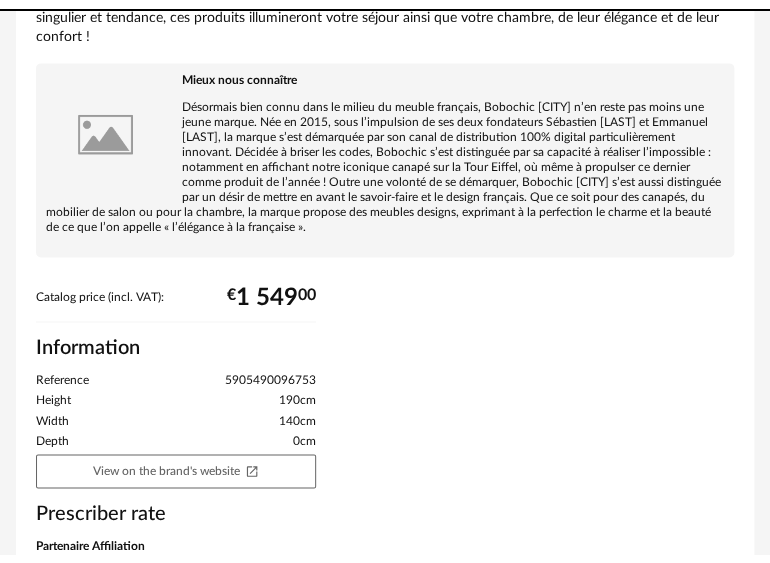 scroll, scrollTop: 0, scrollLeft: 0, axis: both 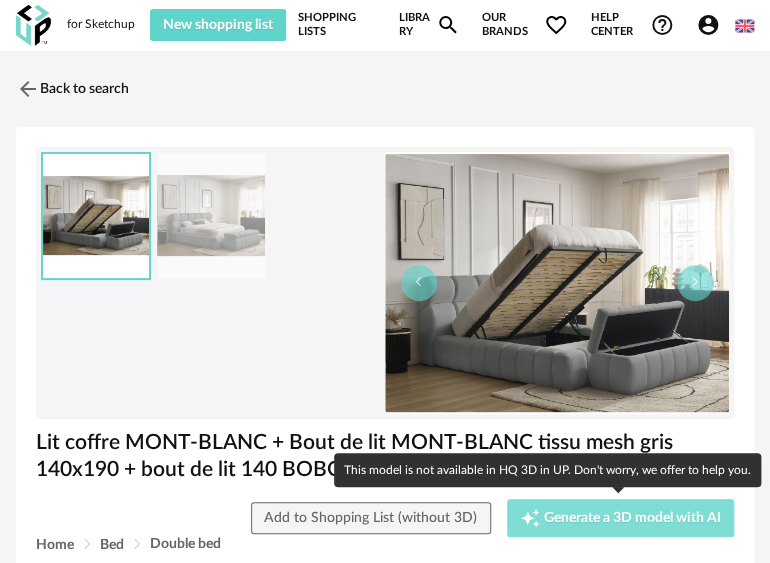click on "Generate a 3D model with AI" at bounding box center [632, 518] 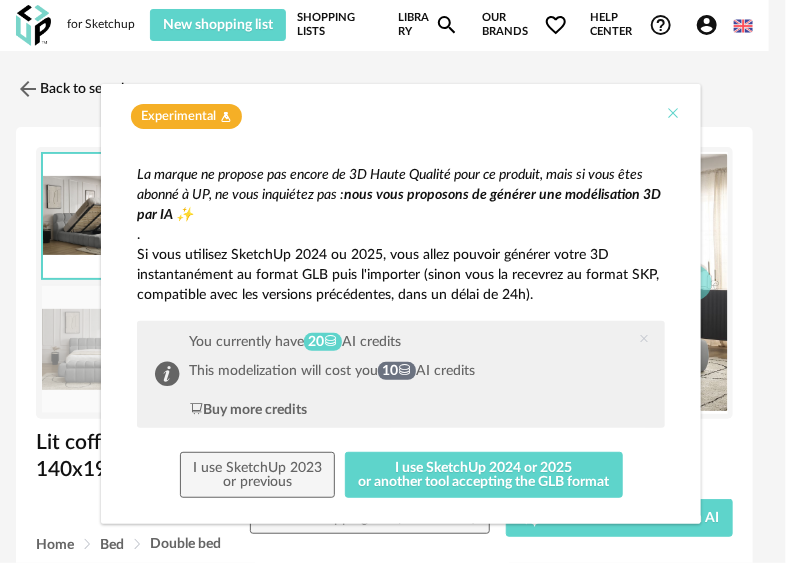 click at bounding box center [673, 113] 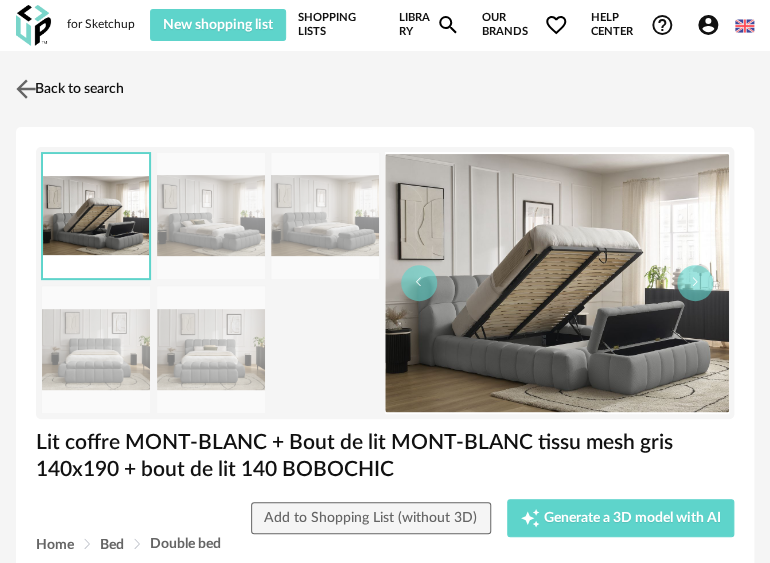 click at bounding box center (26, 88) 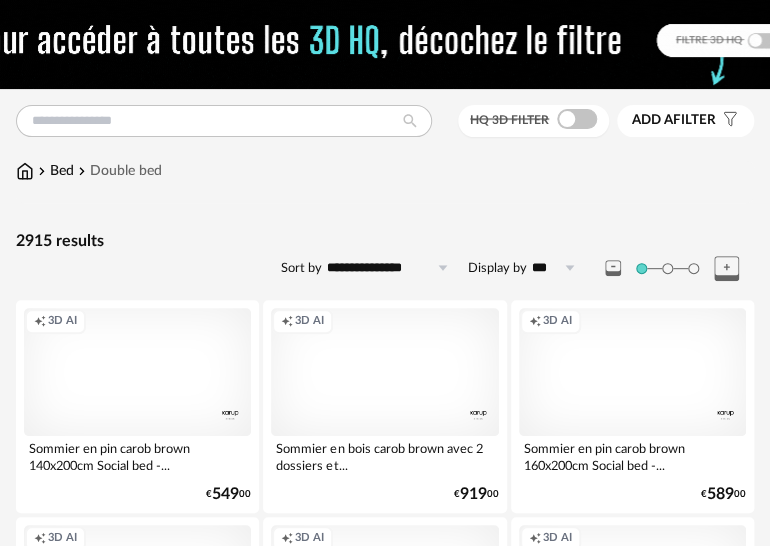 scroll, scrollTop: 0, scrollLeft: 0, axis: both 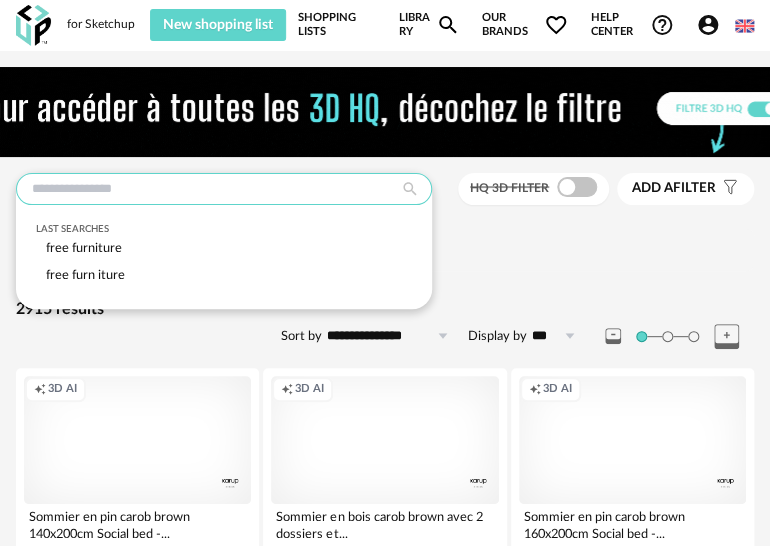 click at bounding box center (224, 189) 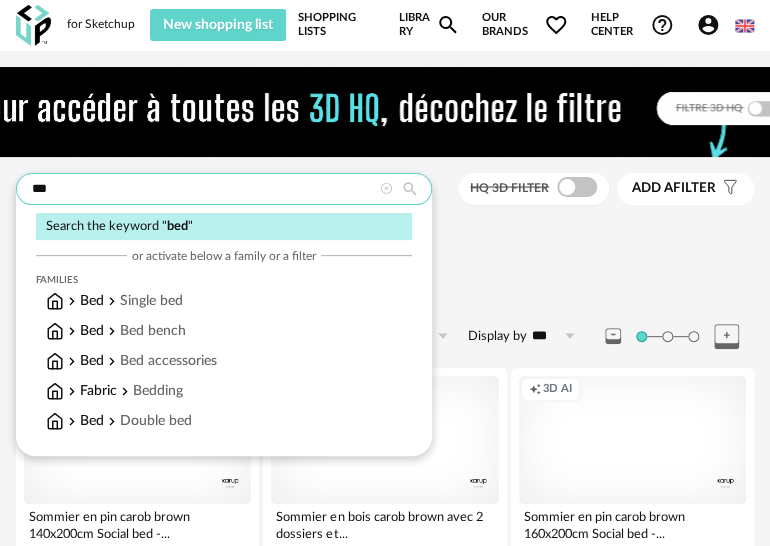 type on "***" 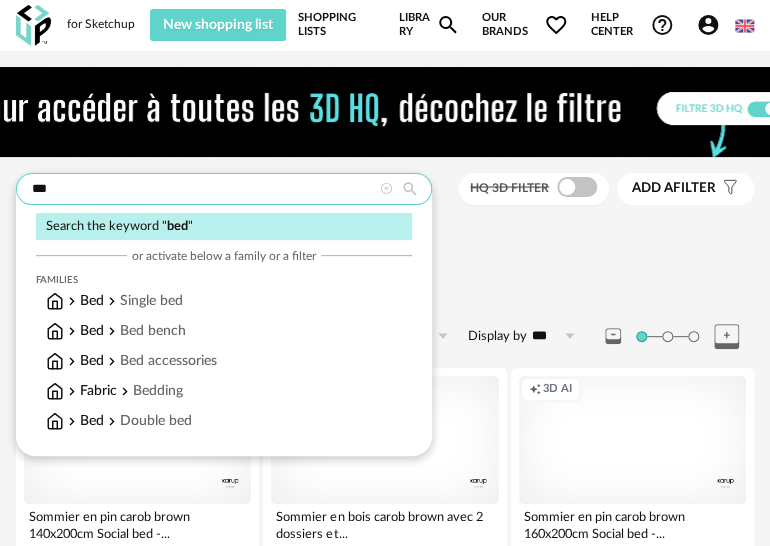 type on "*********" 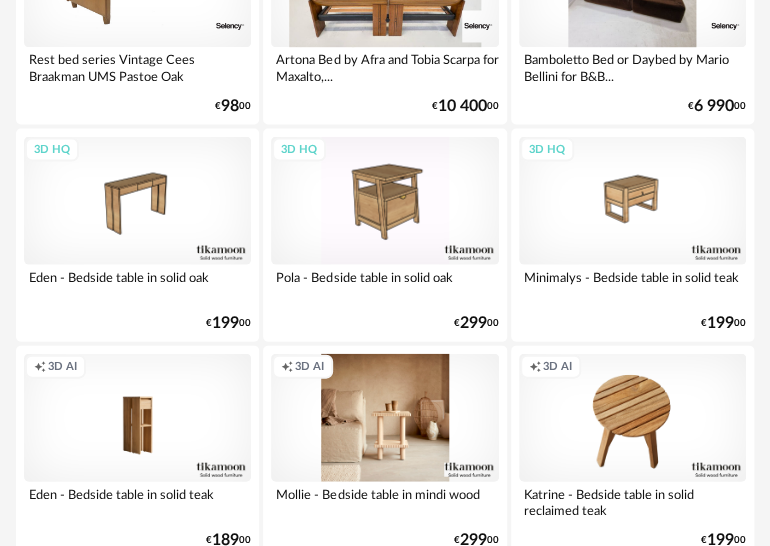 scroll, scrollTop: 900, scrollLeft: 0, axis: vertical 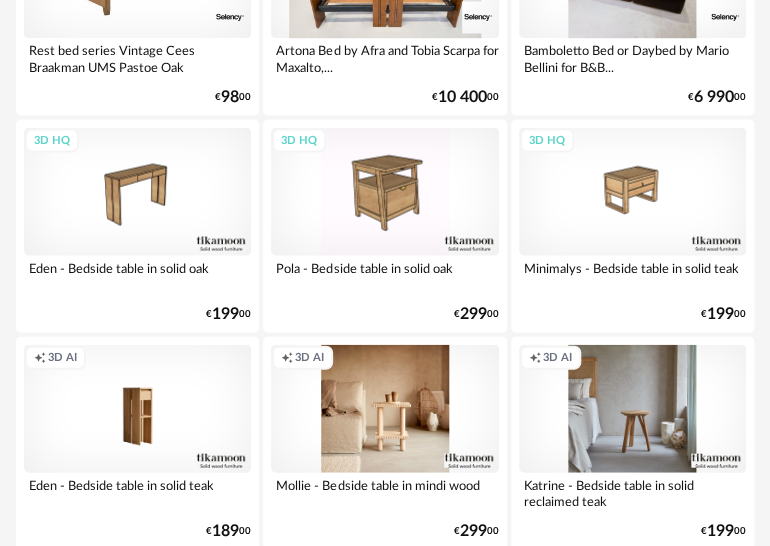 click on "Creation icon   3D AI" at bounding box center (632, 408) 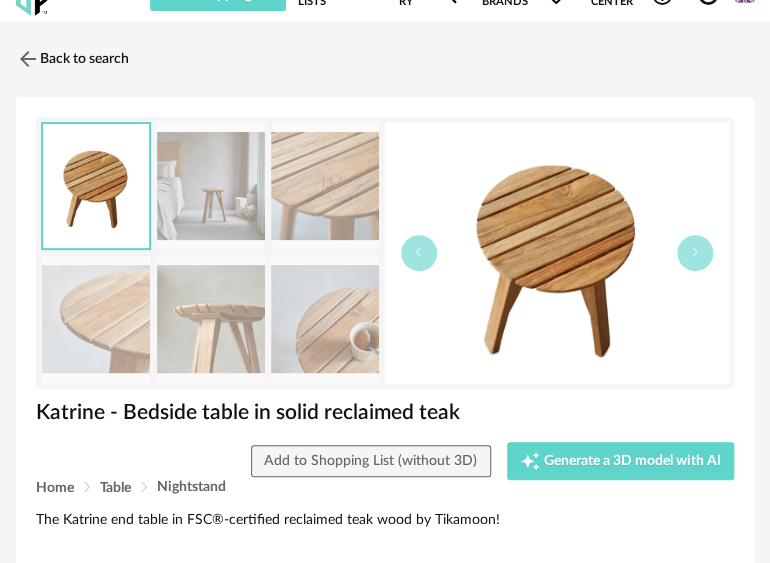 scroll, scrollTop: 0, scrollLeft: 0, axis: both 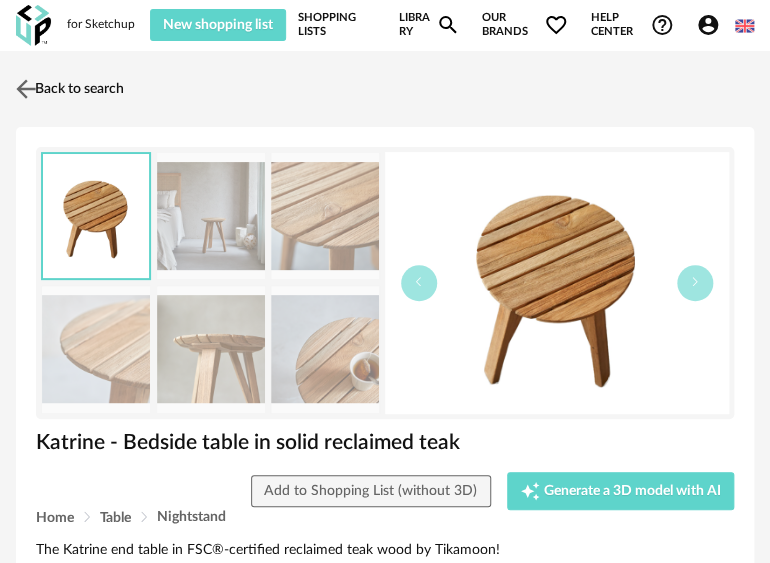 click at bounding box center (26, 88) 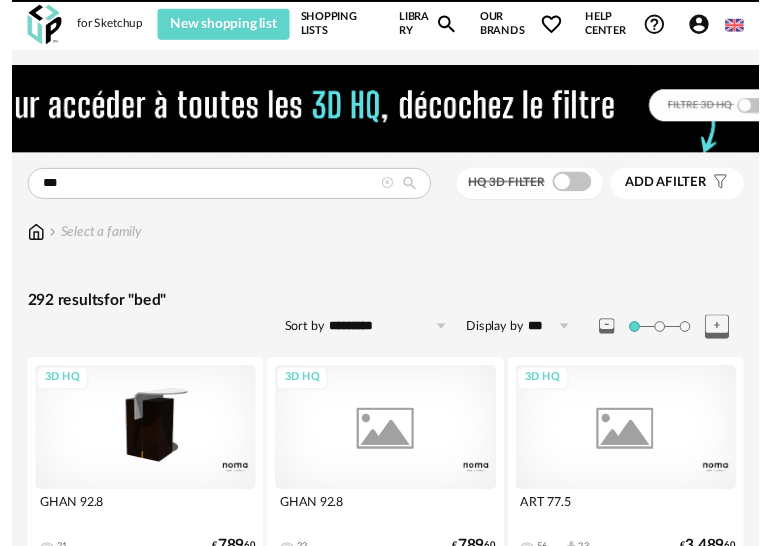 scroll, scrollTop: 900, scrollLeft: 0, axis: vertical 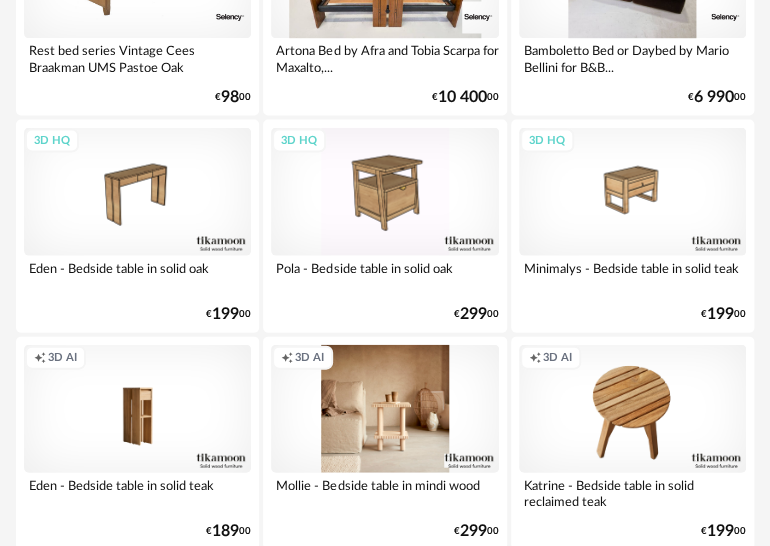 click on "Creation icon   3D AI" at bounding box center [384, 408] 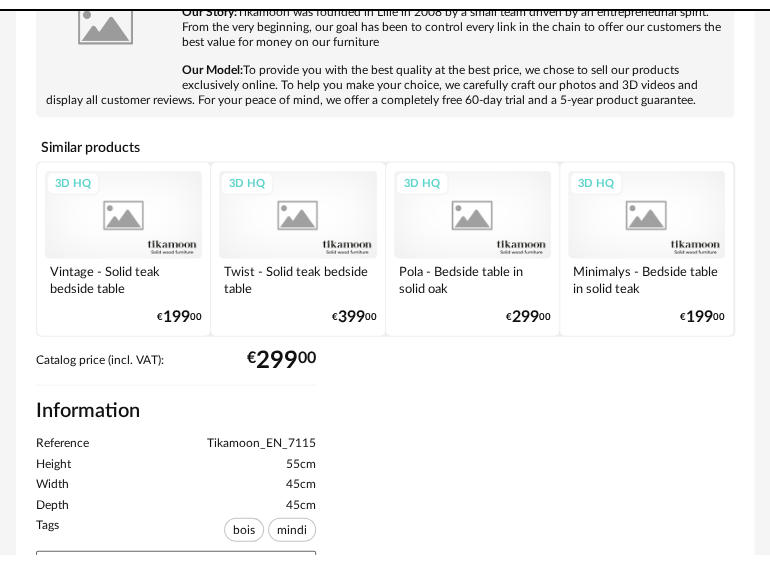 scroll, scrollTop: 0, scrollLeft: 0, axis: both 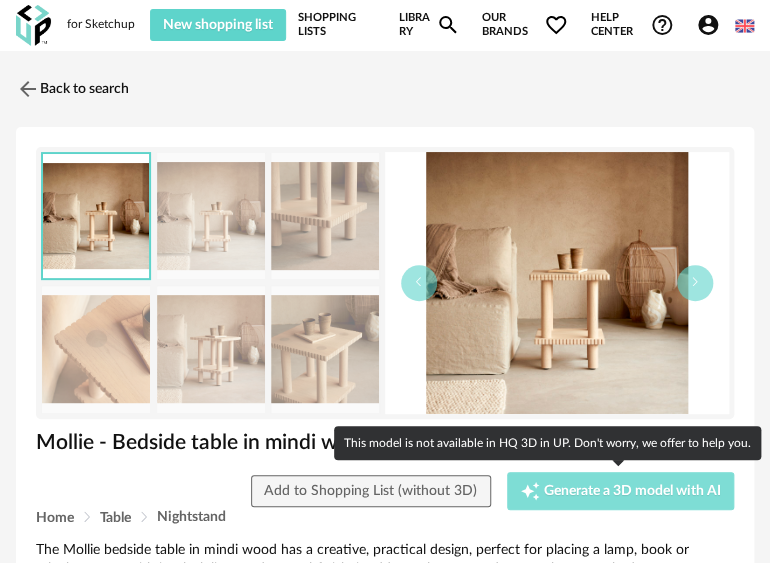 click on "Generate a 3D model with AI" at bounding box center (632, 491) 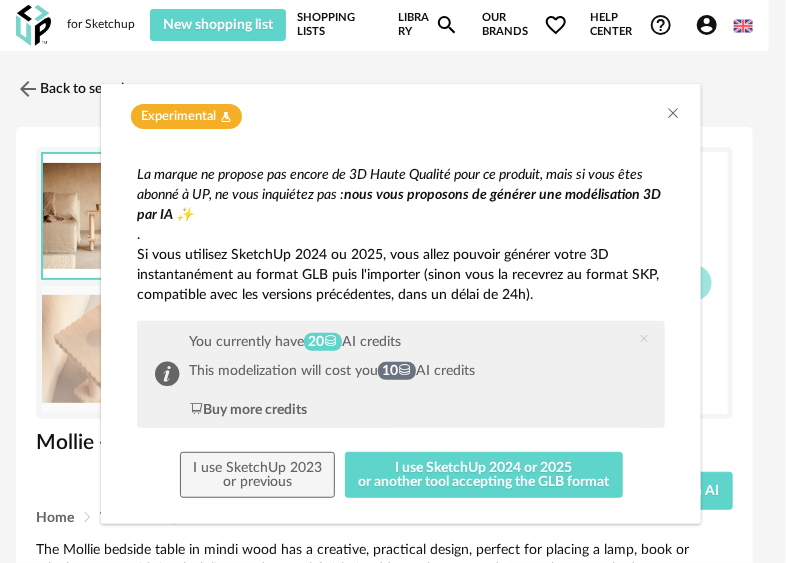 click on "Experimental   Flask icon" at bounding box center (401, 111) 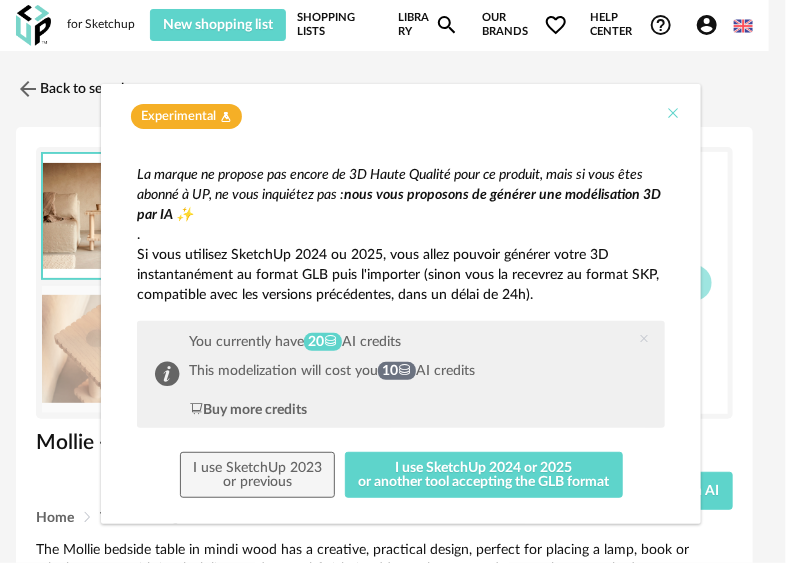 click at bounding box center (673, 113) 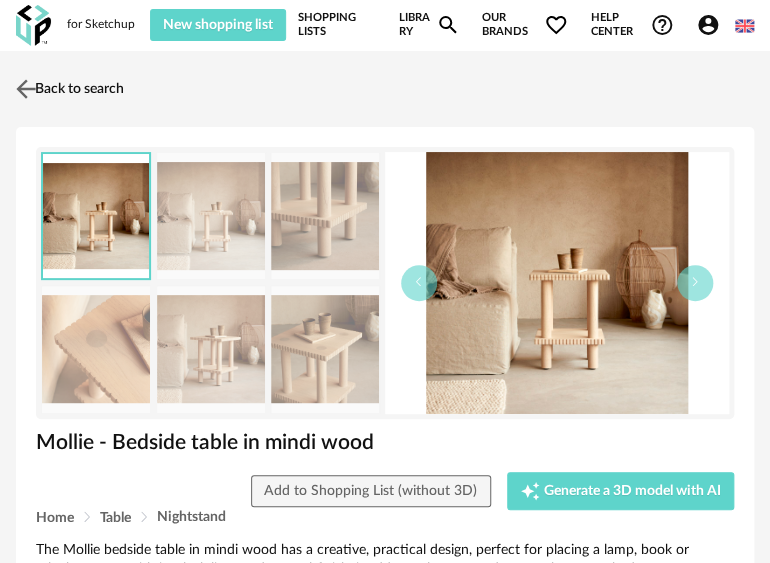 click at bounding box center [26, 88] 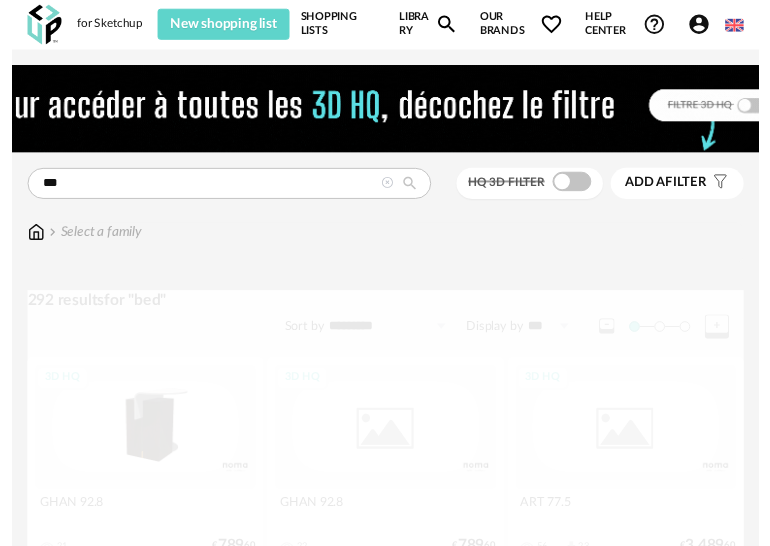 scroll, scrollTop: 900, scrollLeft: 0, axis: vertical 